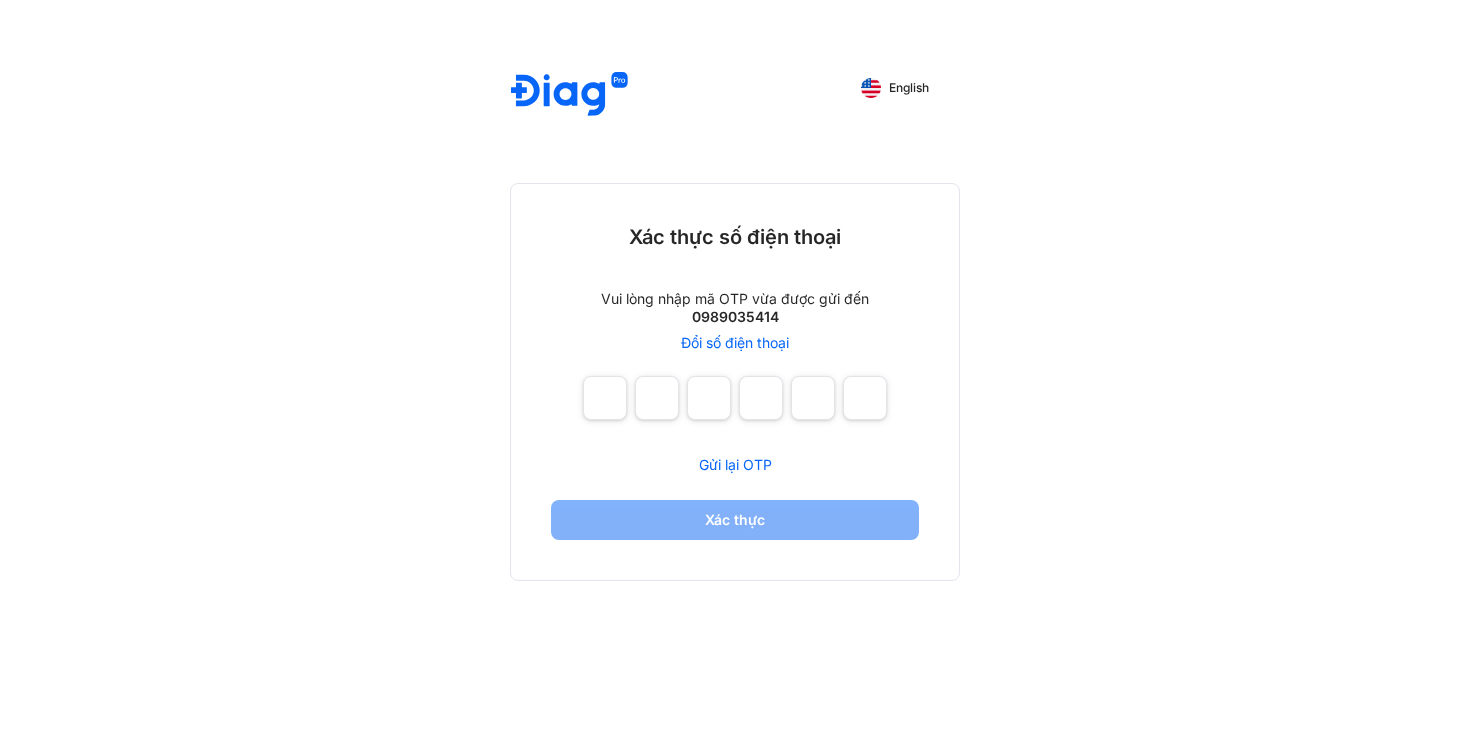 scroll, scrollTop: 0, scrollLeft: 0, axis: both 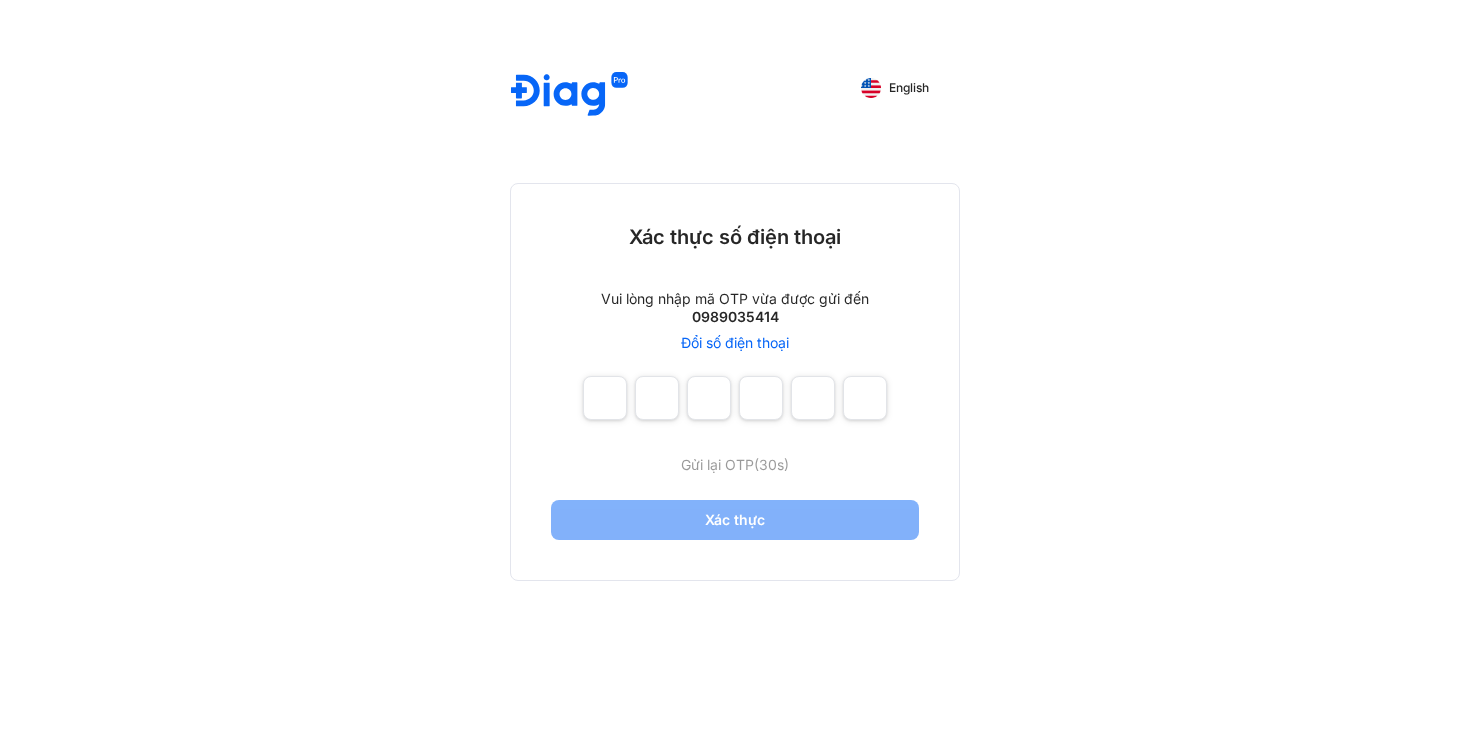 click on "Gửi lại OTP  (30s)" at bounding box center (735, 464) 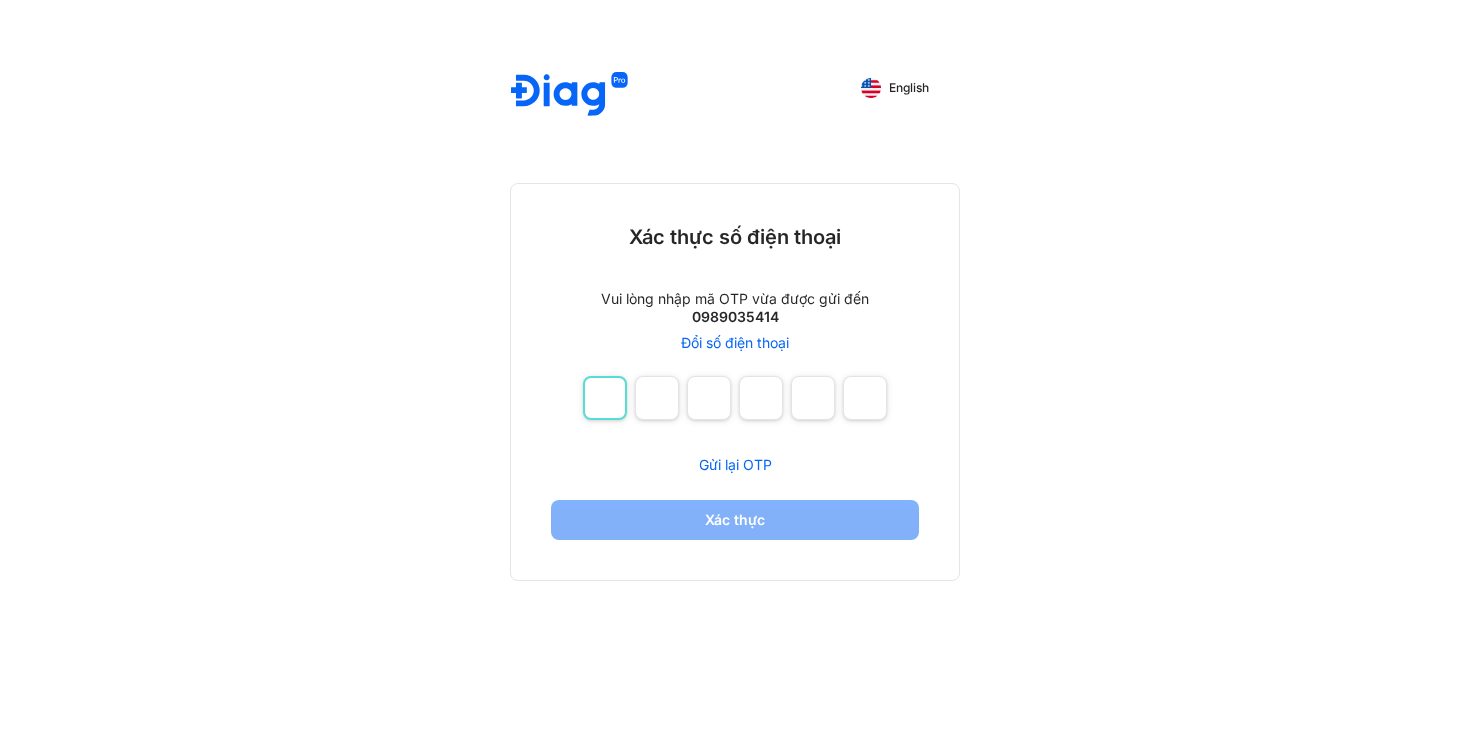 click at bounding box center (605, 398) 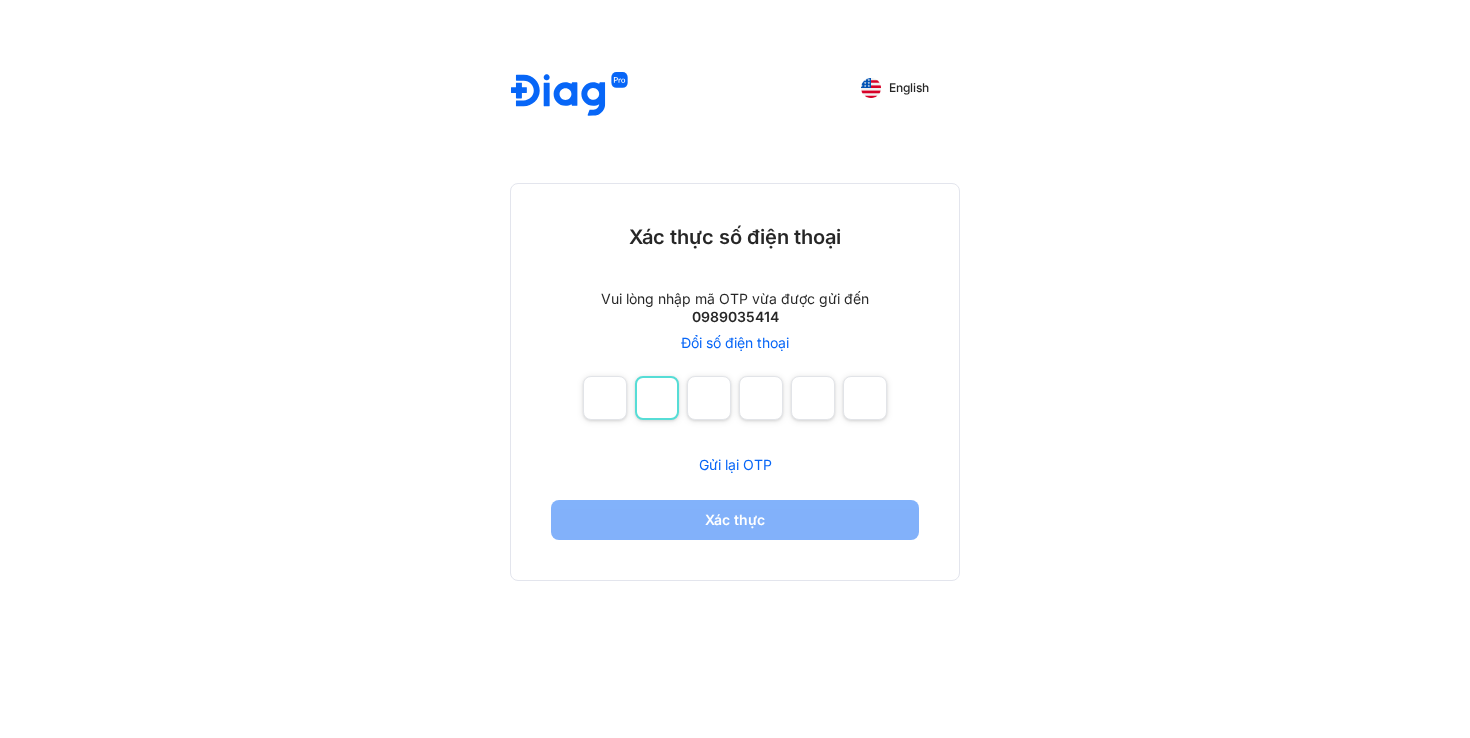 type on "*" 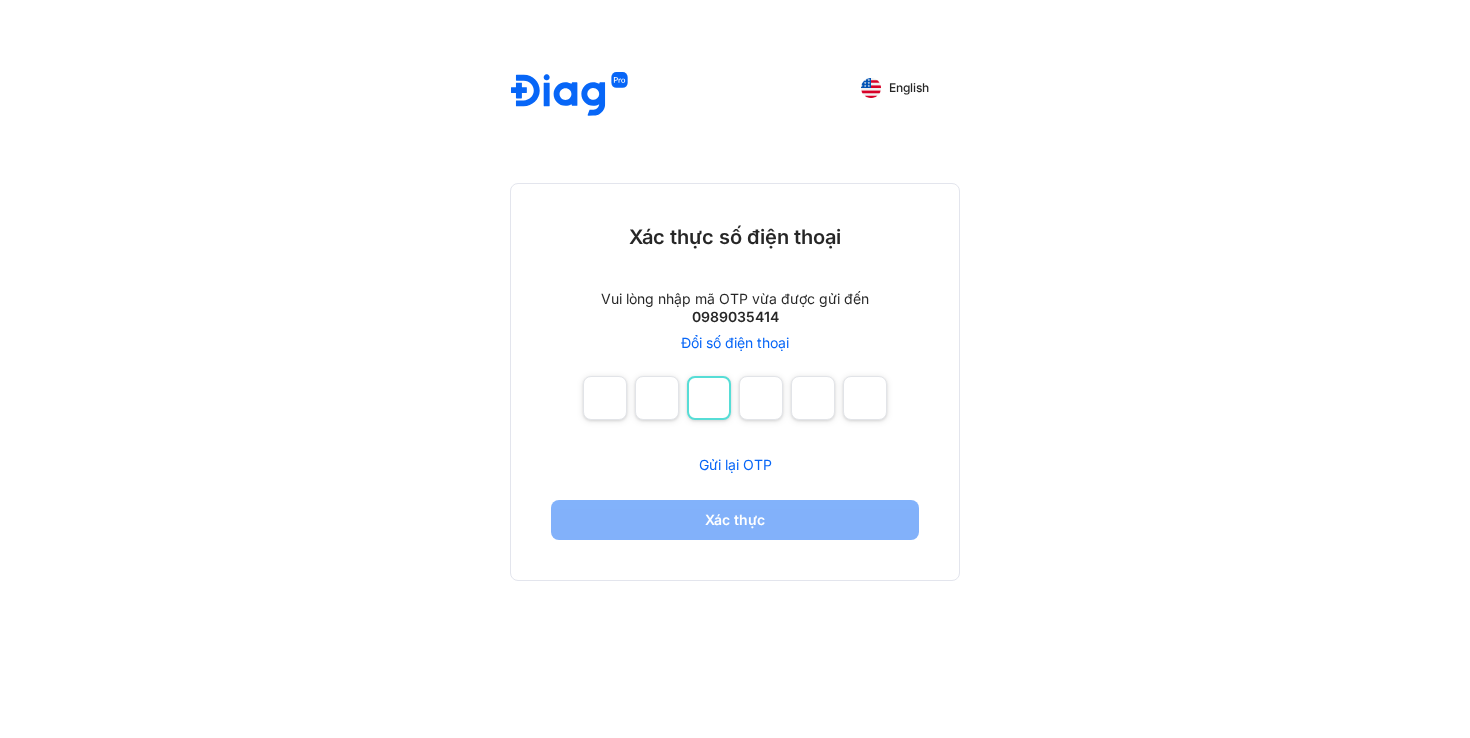 type on "*" 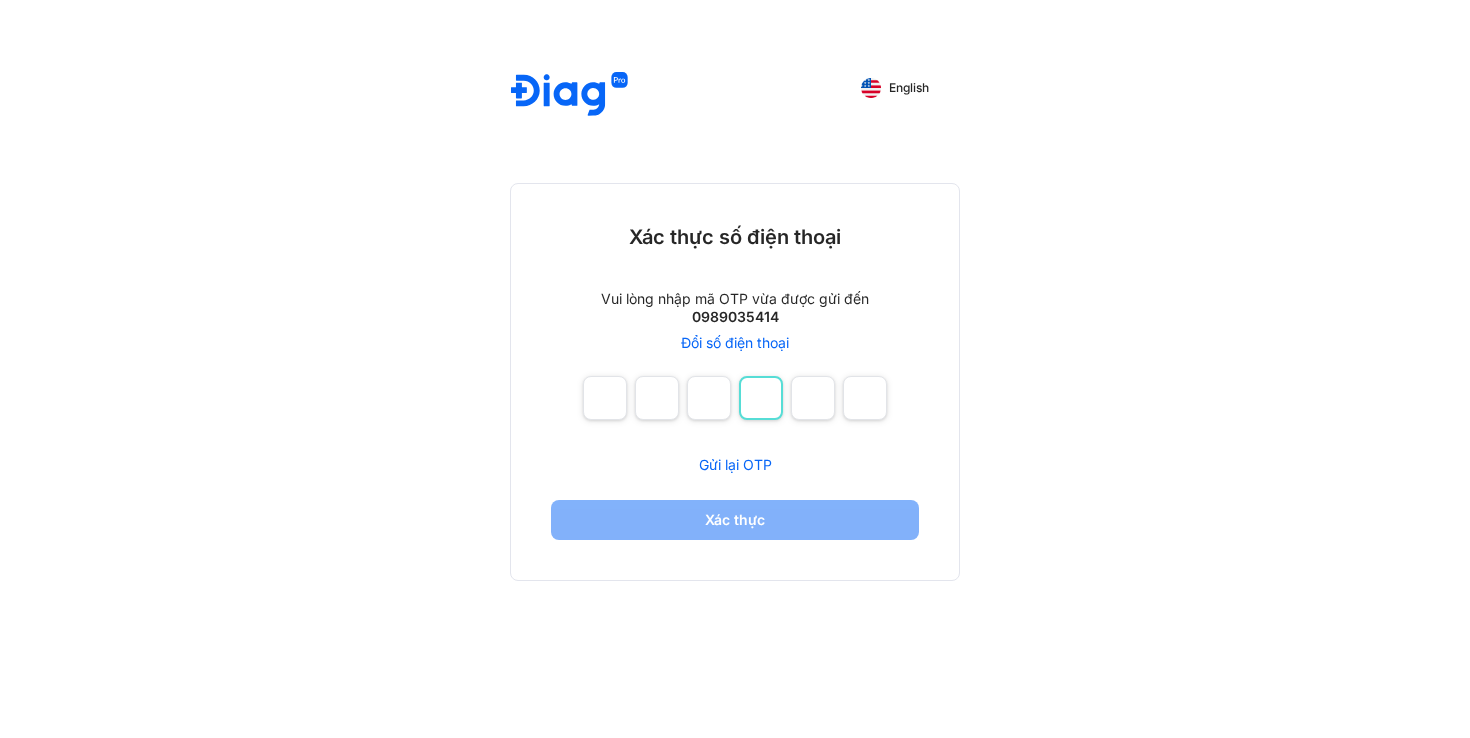 type on "*" 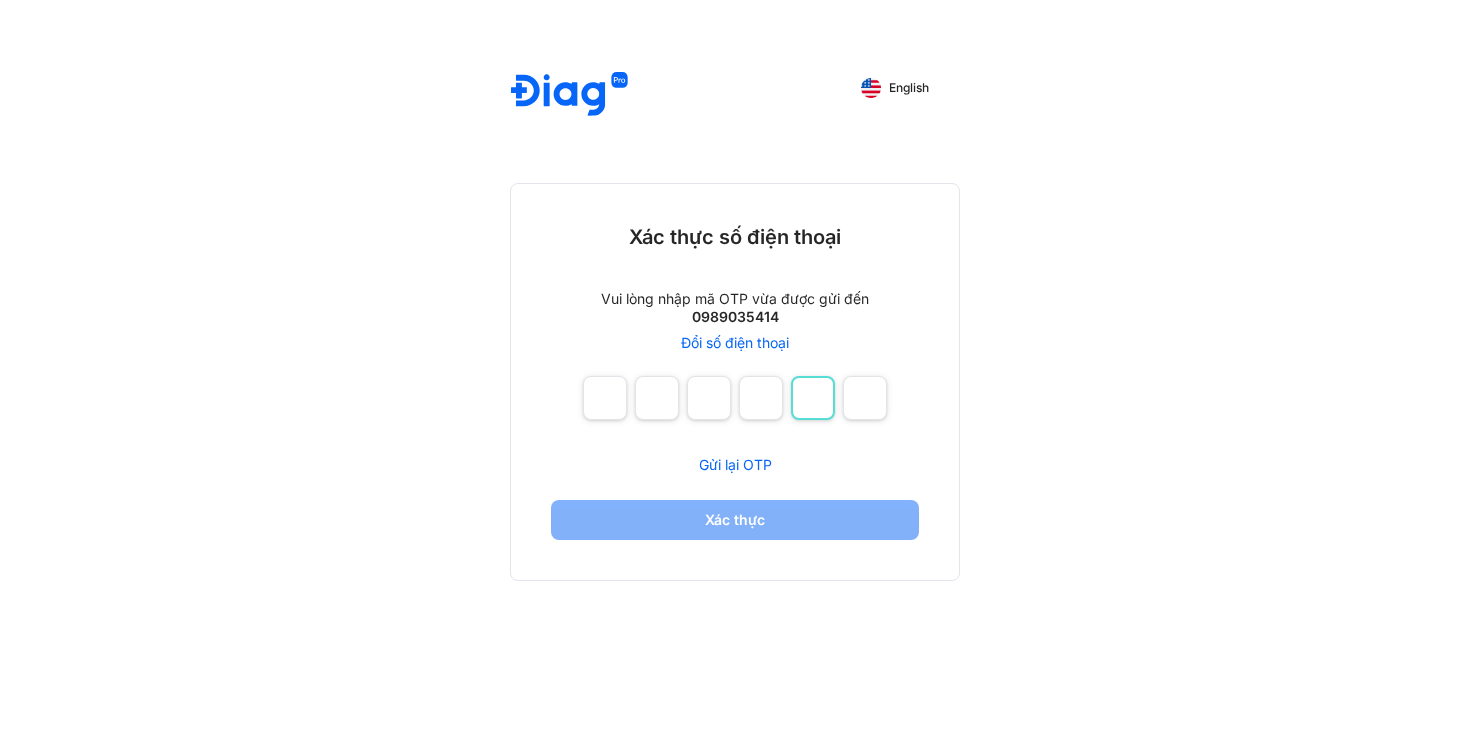 type on "*" 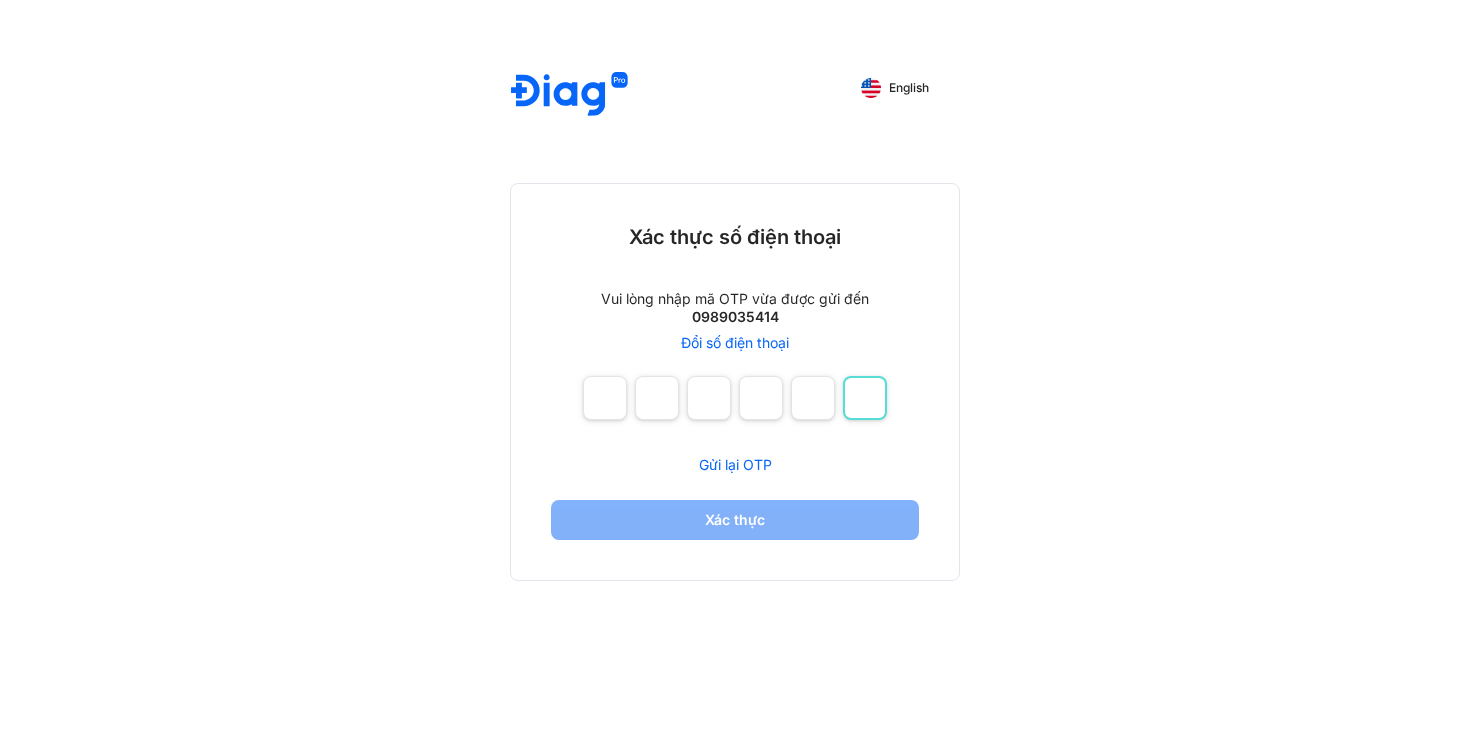 type on "*" 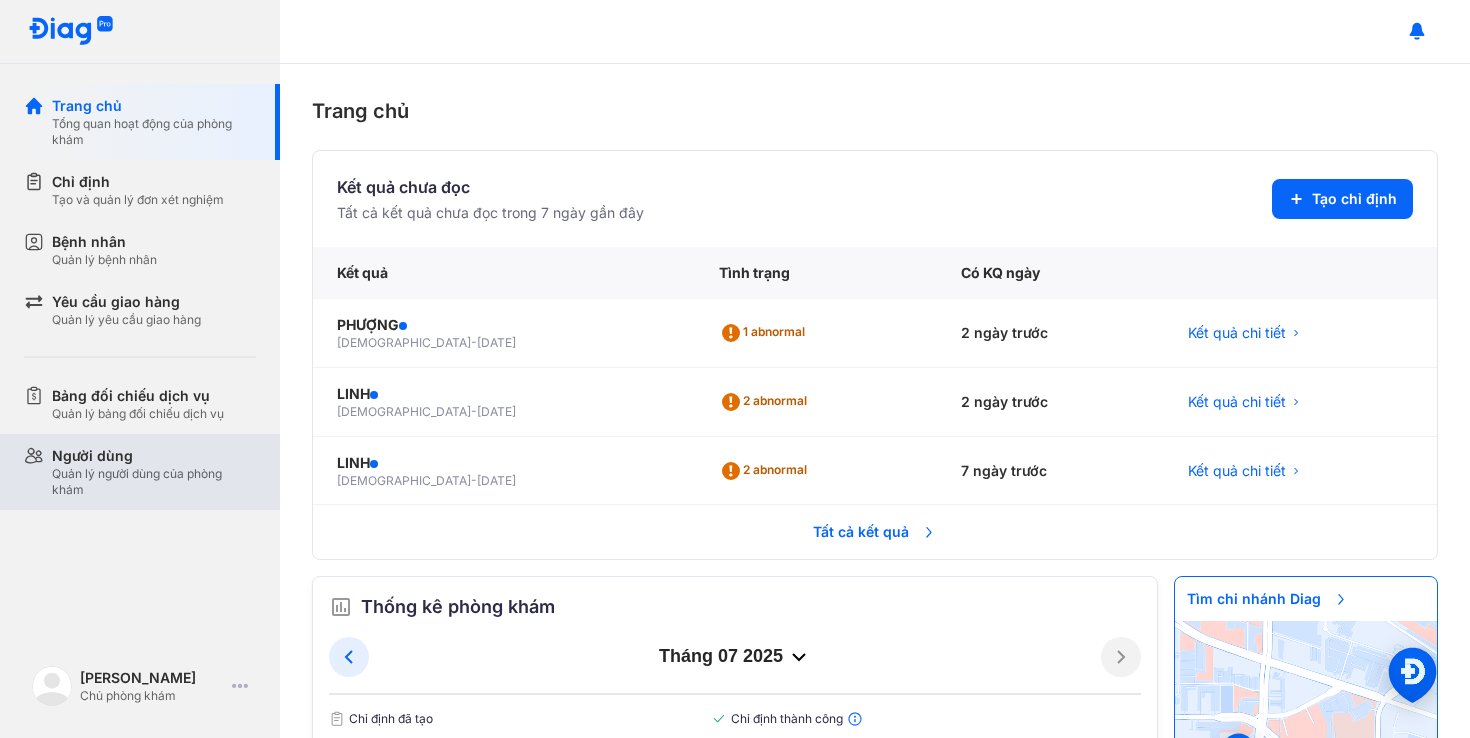 click on "Người dùng" at bounding box center [154, 456] 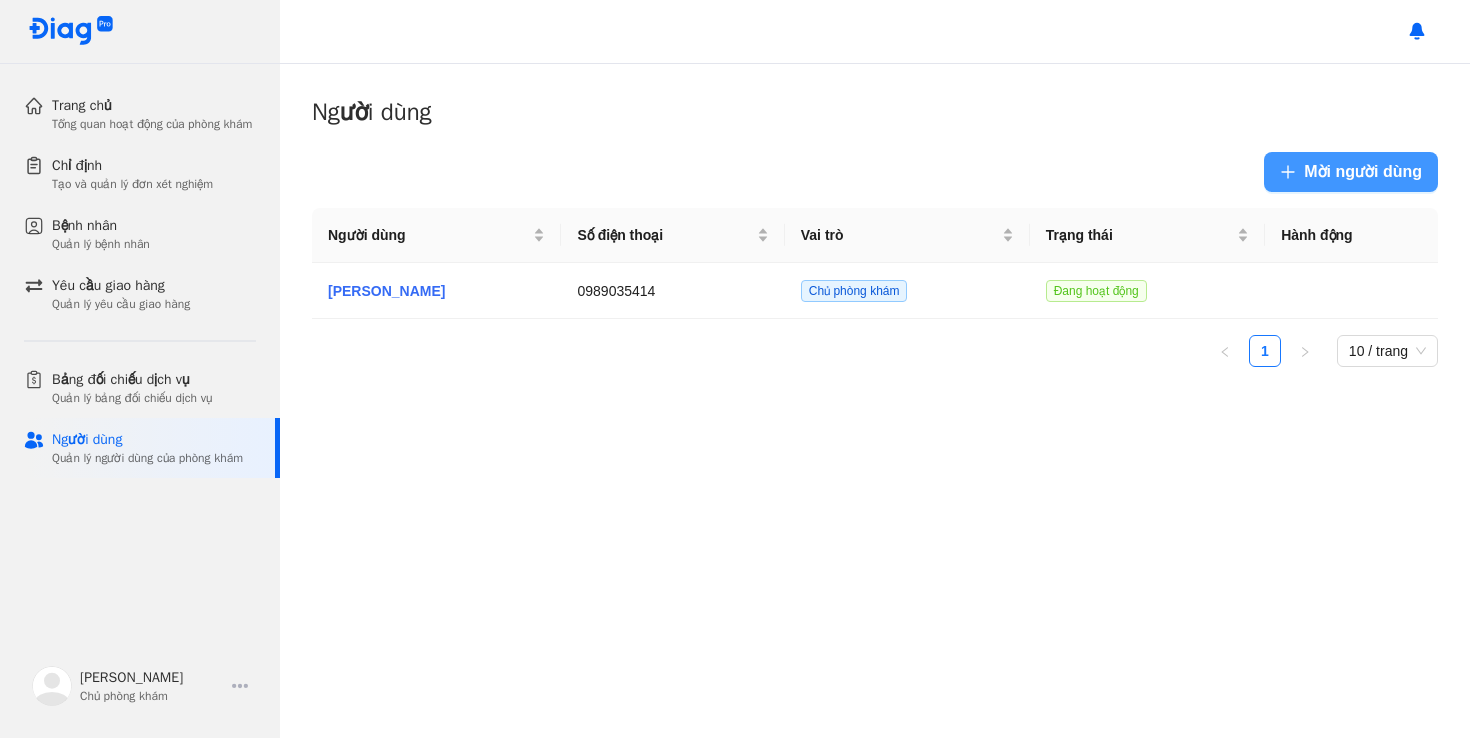 click on "Mời người dùng" 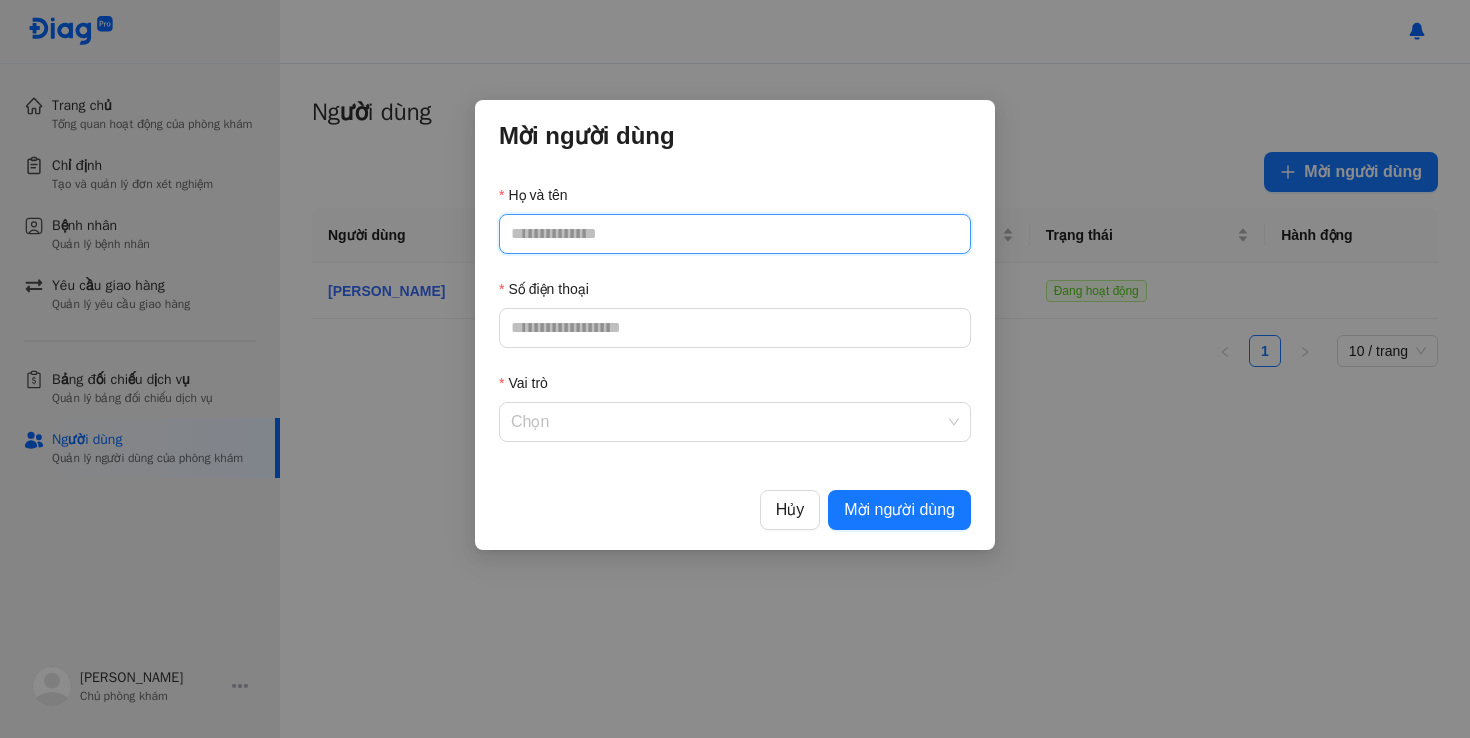 click on "Họ và tên" 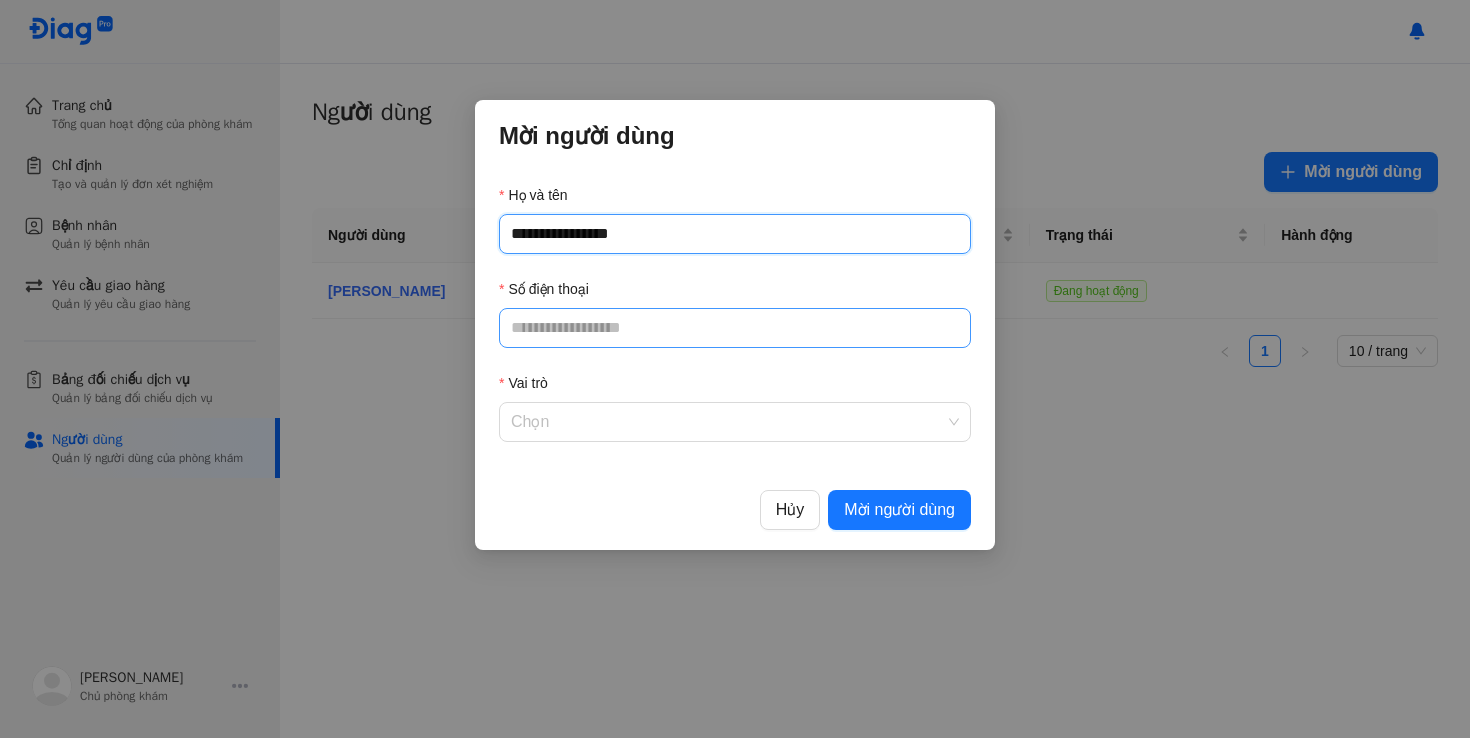 type on "**********" 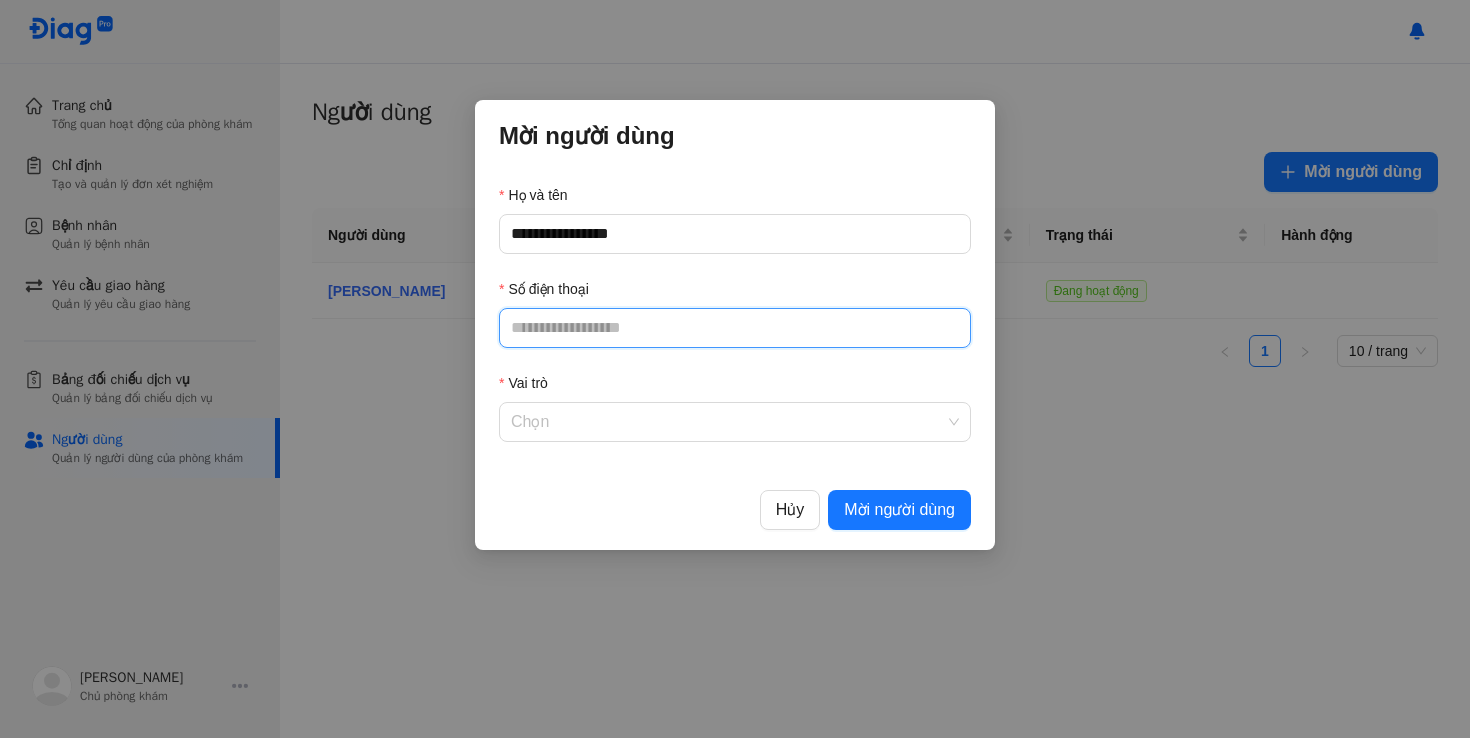 click on "Số điện thoại" 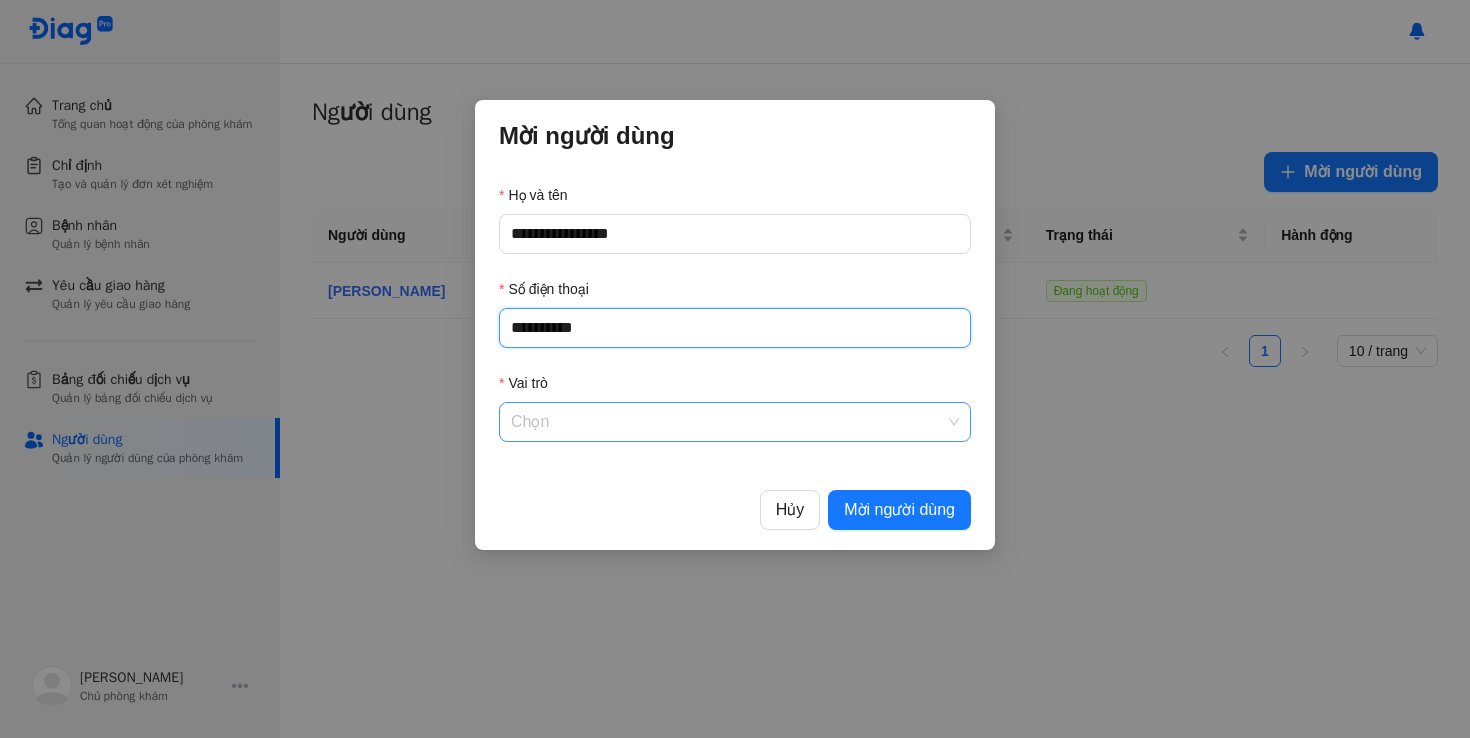 type on "**********" 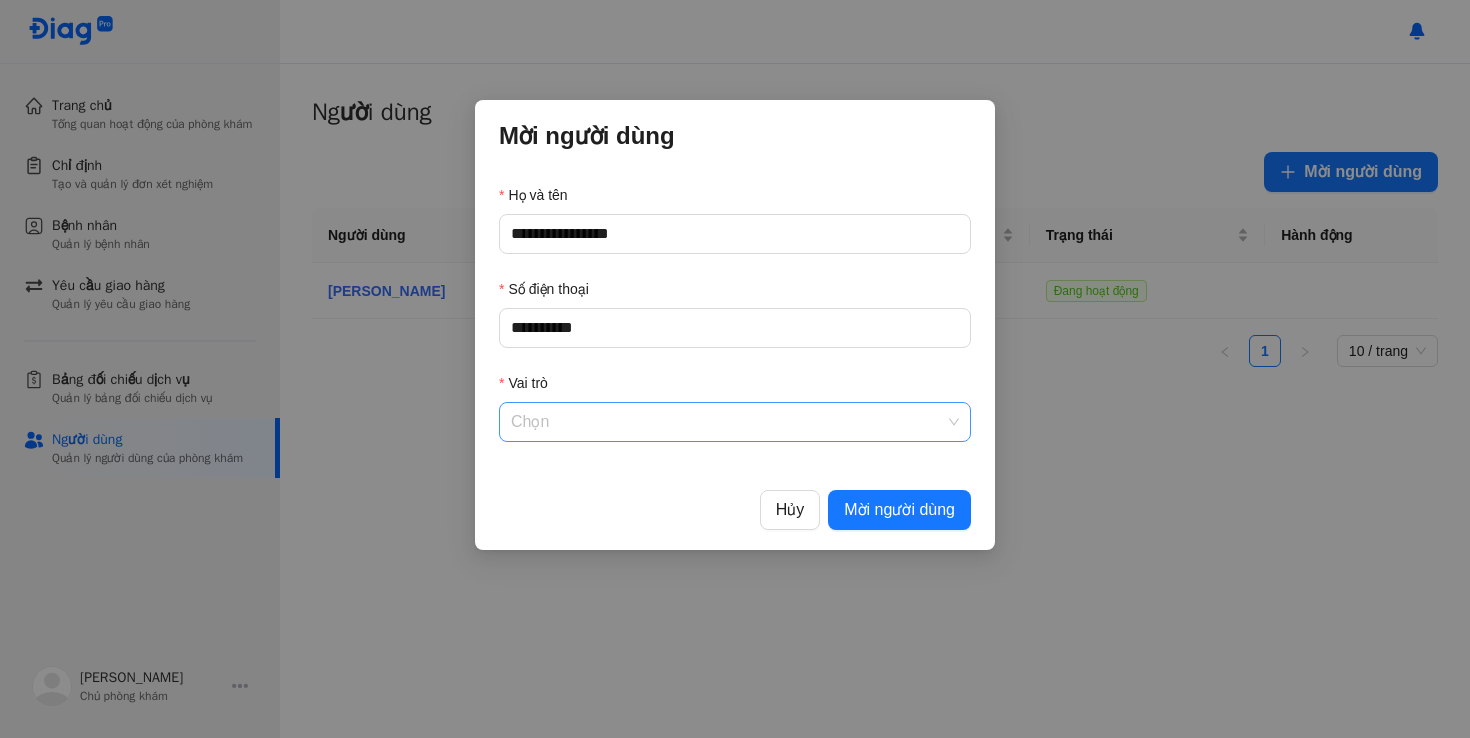 click on "Vai trò" at bounding box center (735, 422) 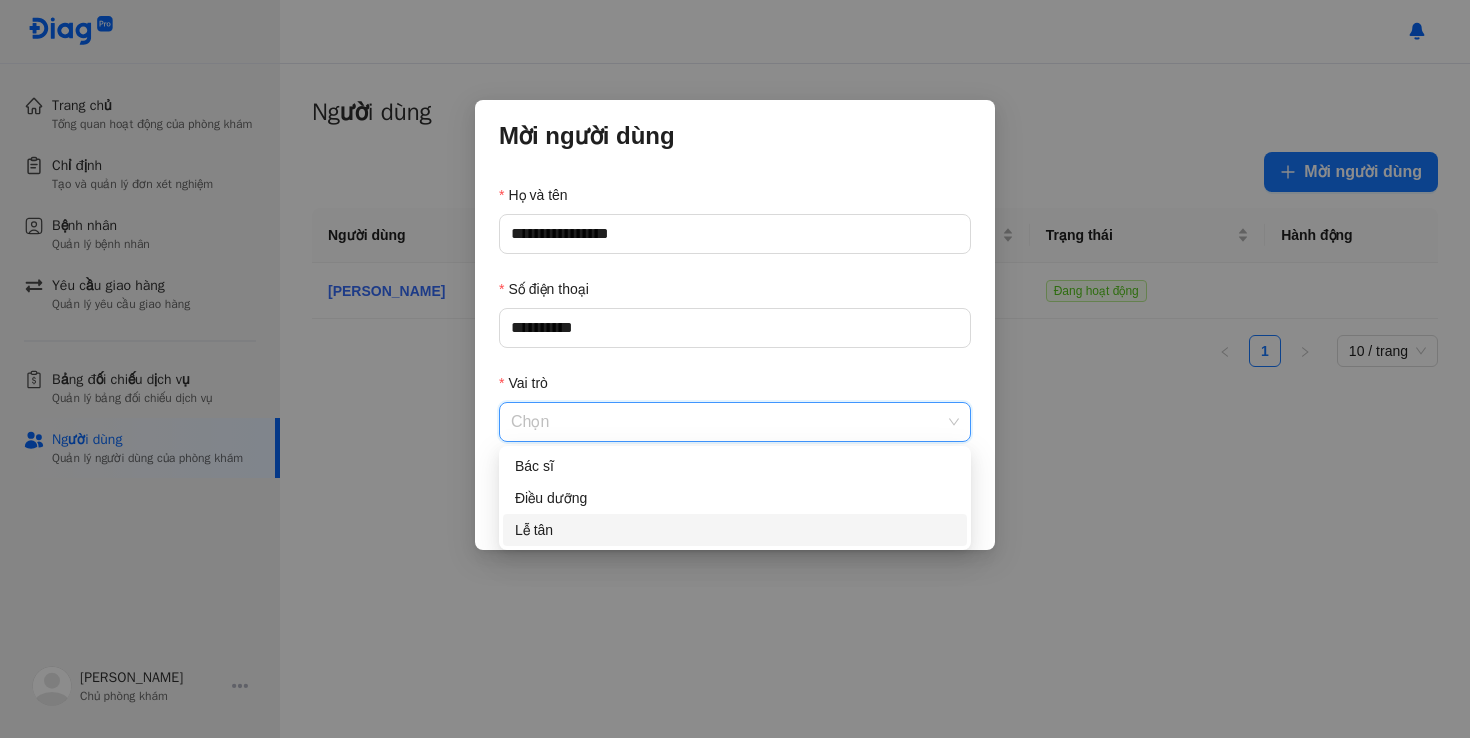 click on "Lễ tân" at bounding box center (735, 530) 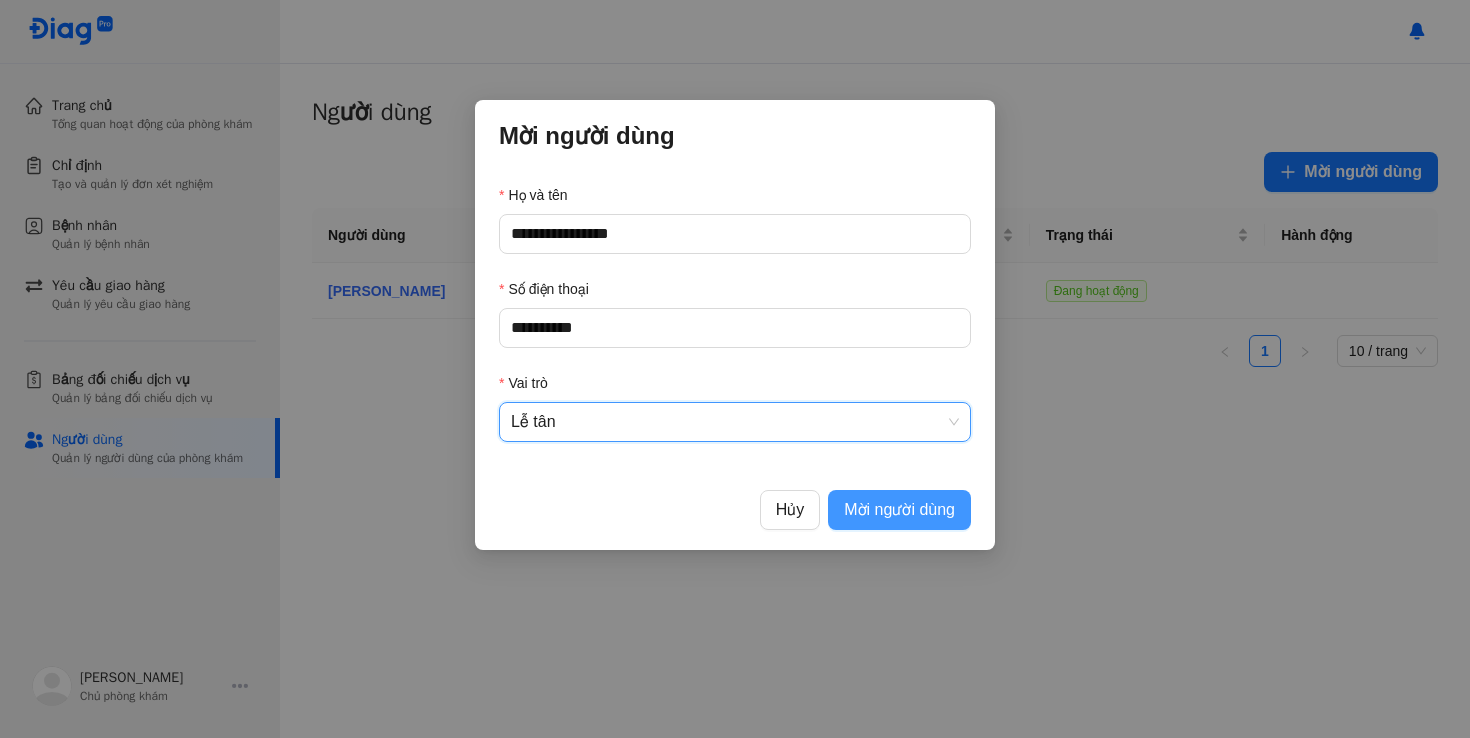 click on "Mời người dùng" 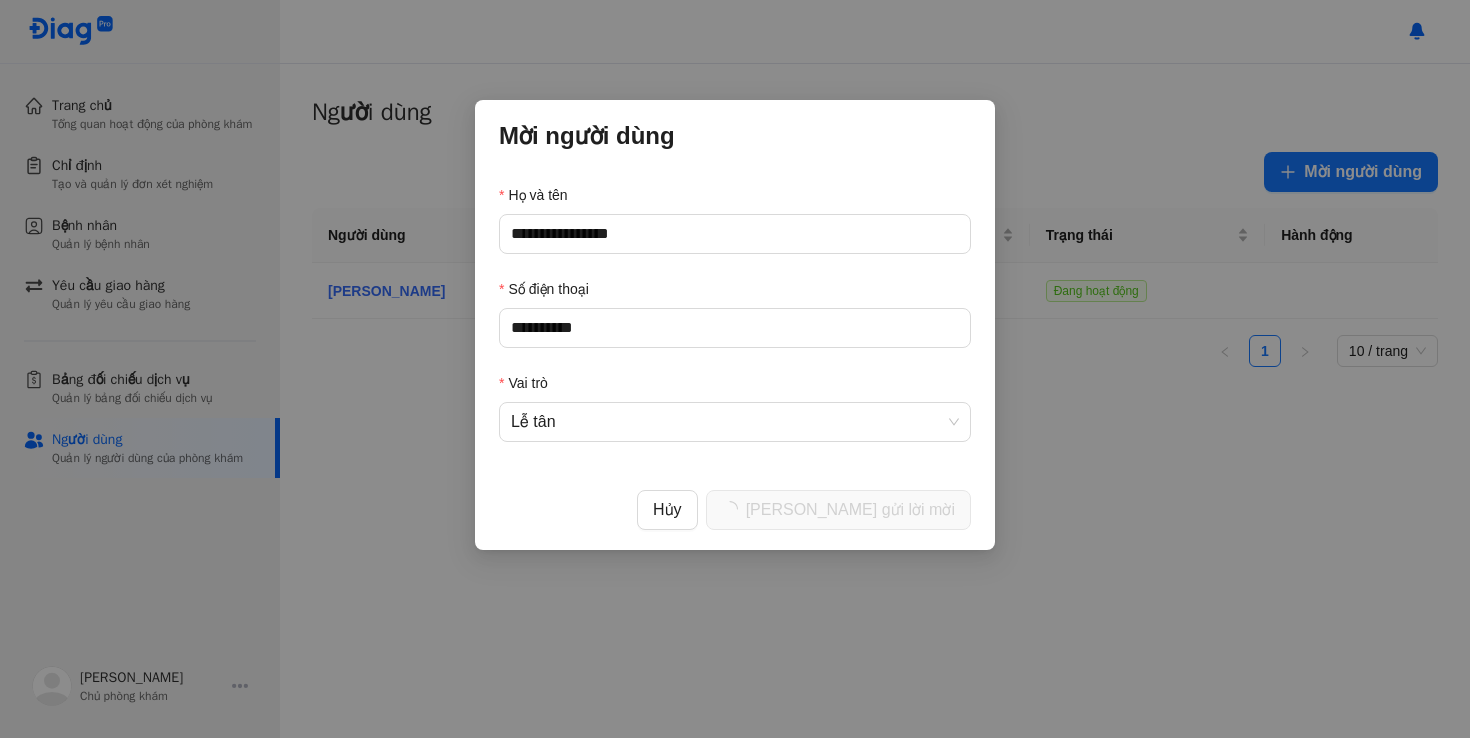 type 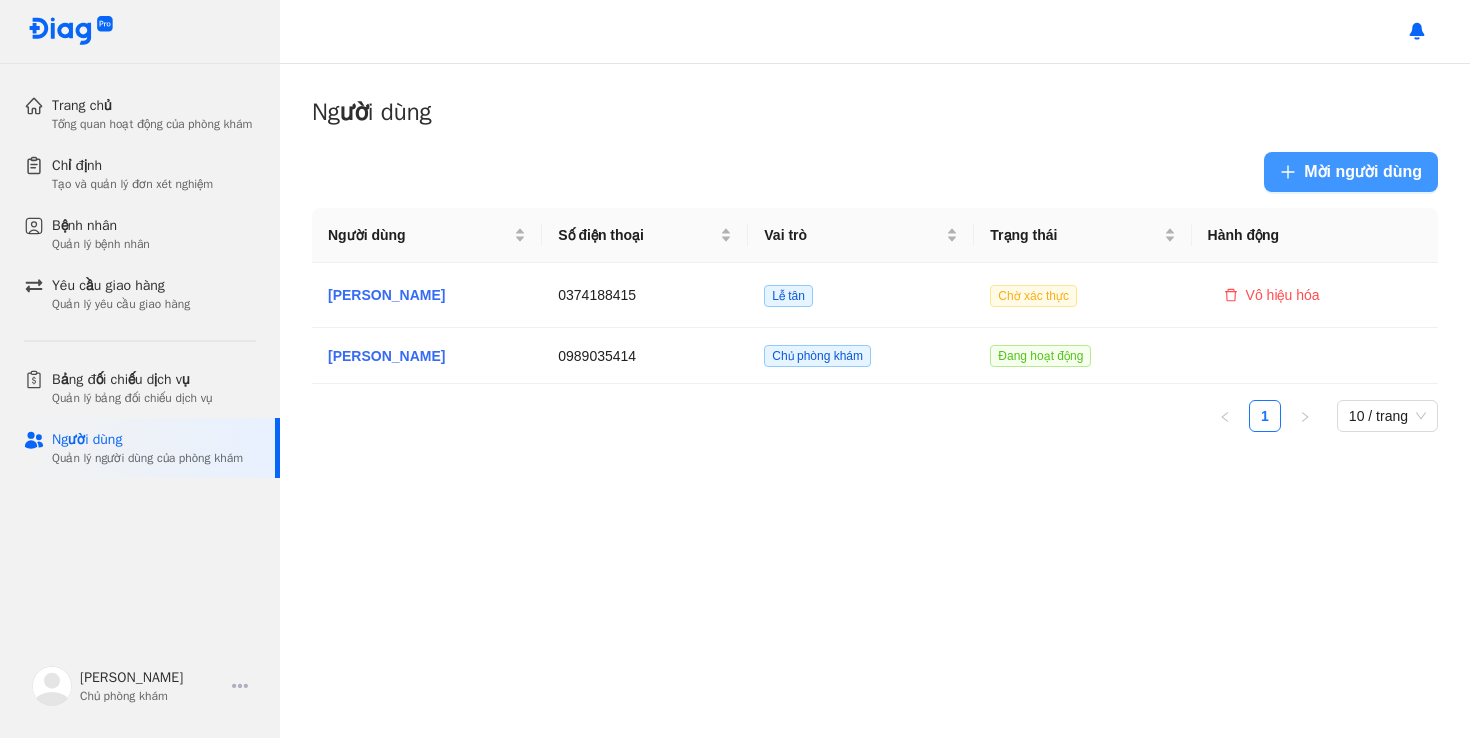 click on "Mời người dùng" 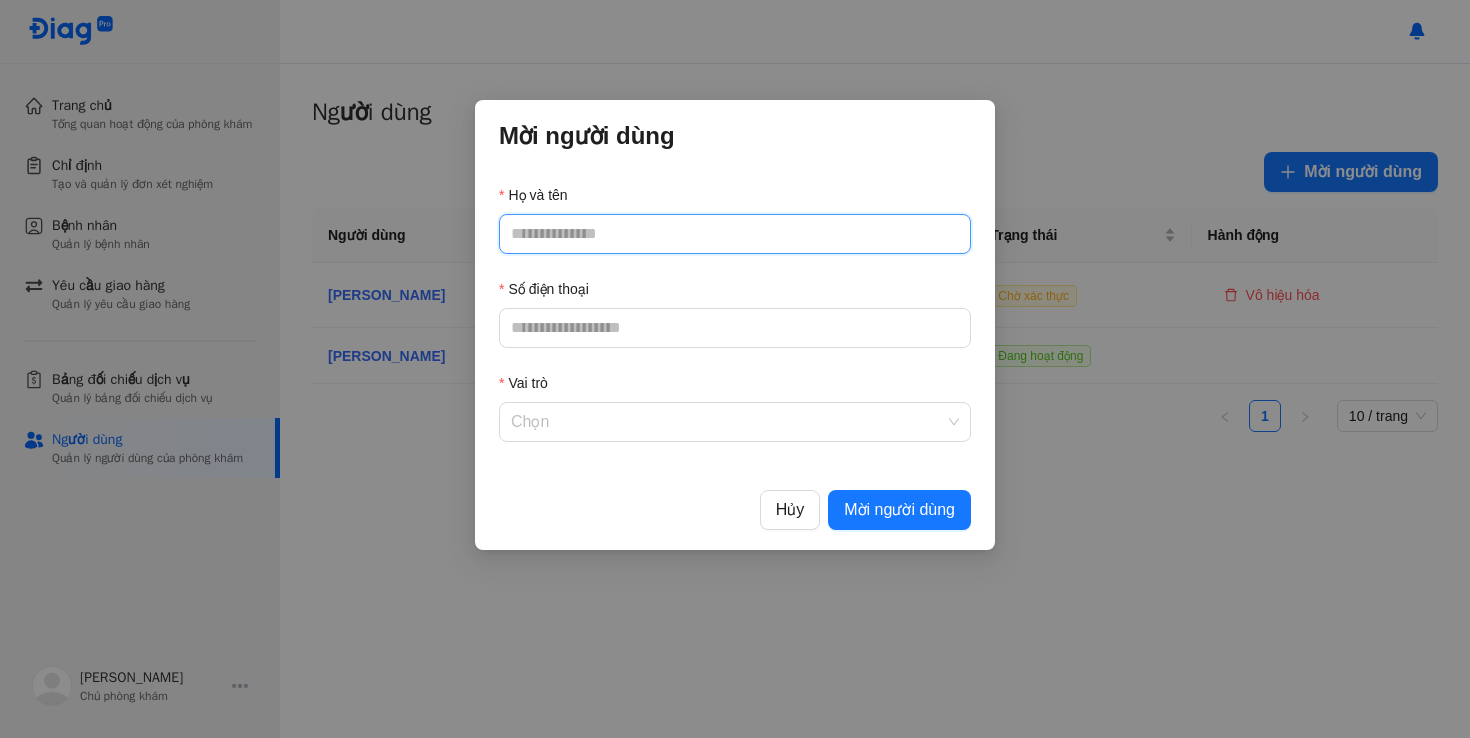 click on "Họ và tên" 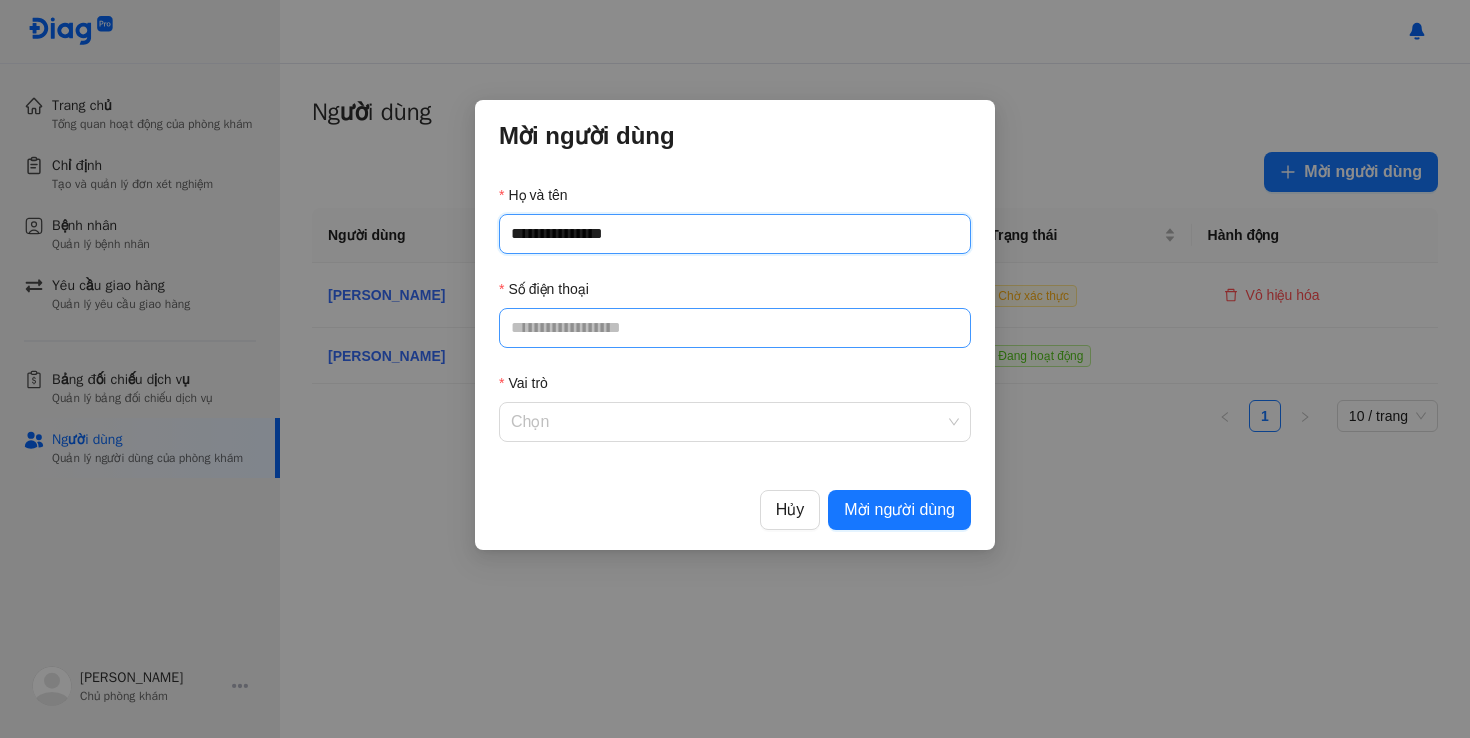 type on "**********" 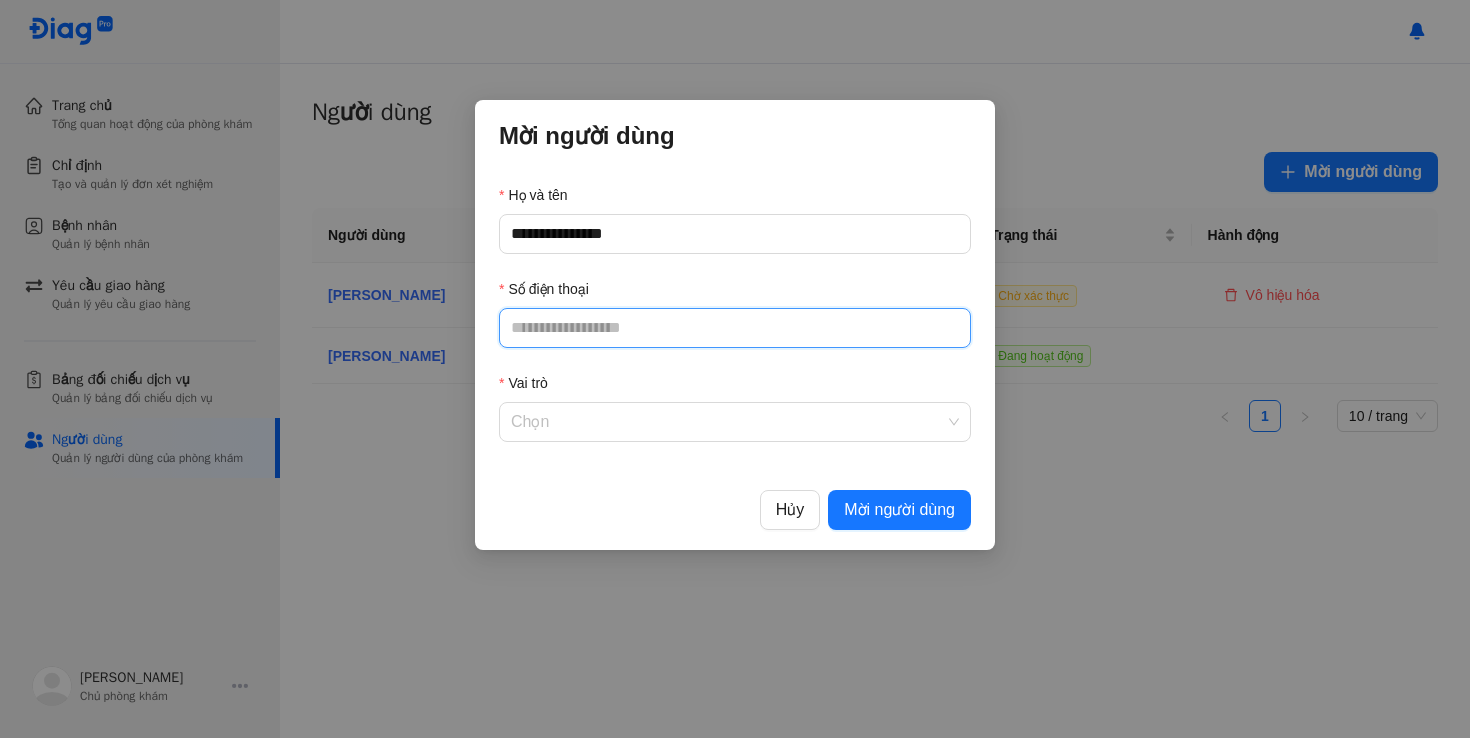click on "Số điện thoại" 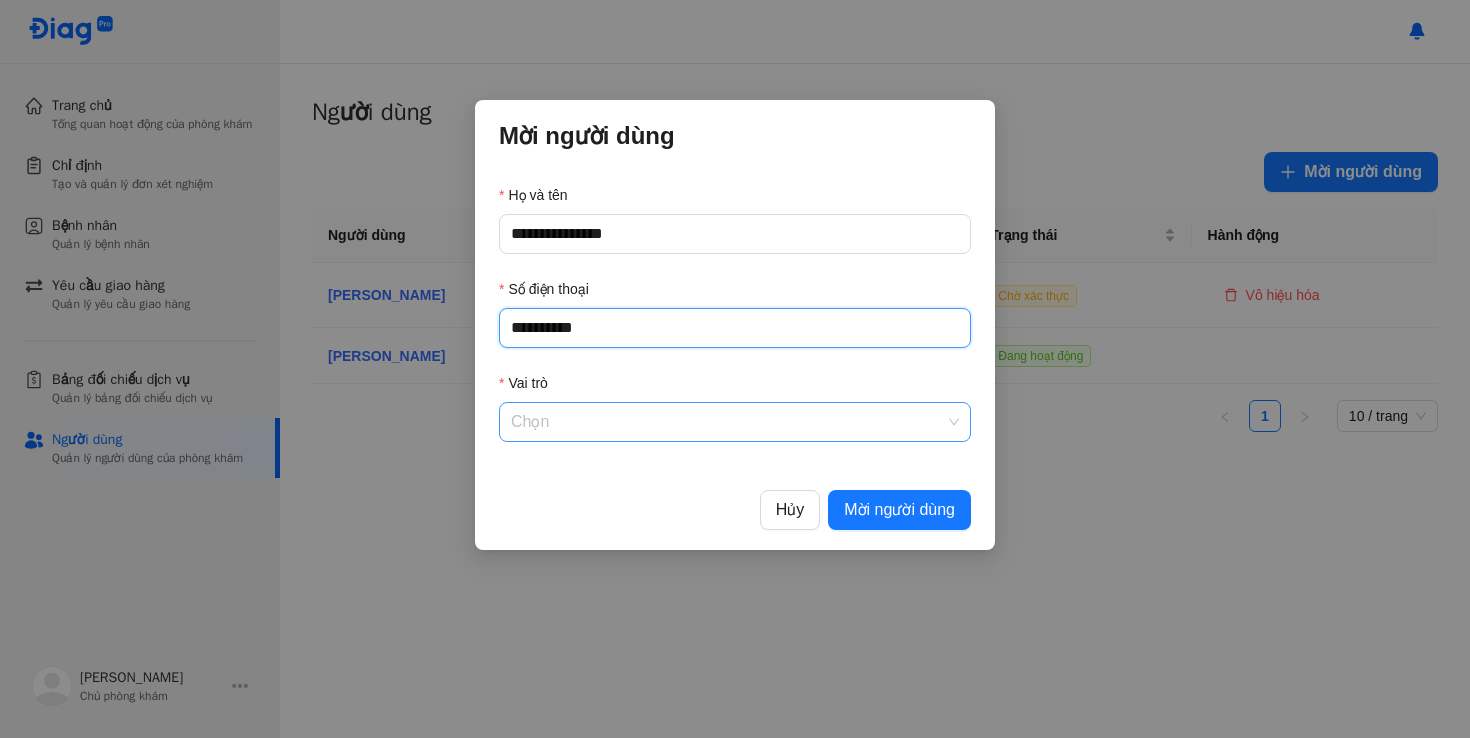 type on "**********" 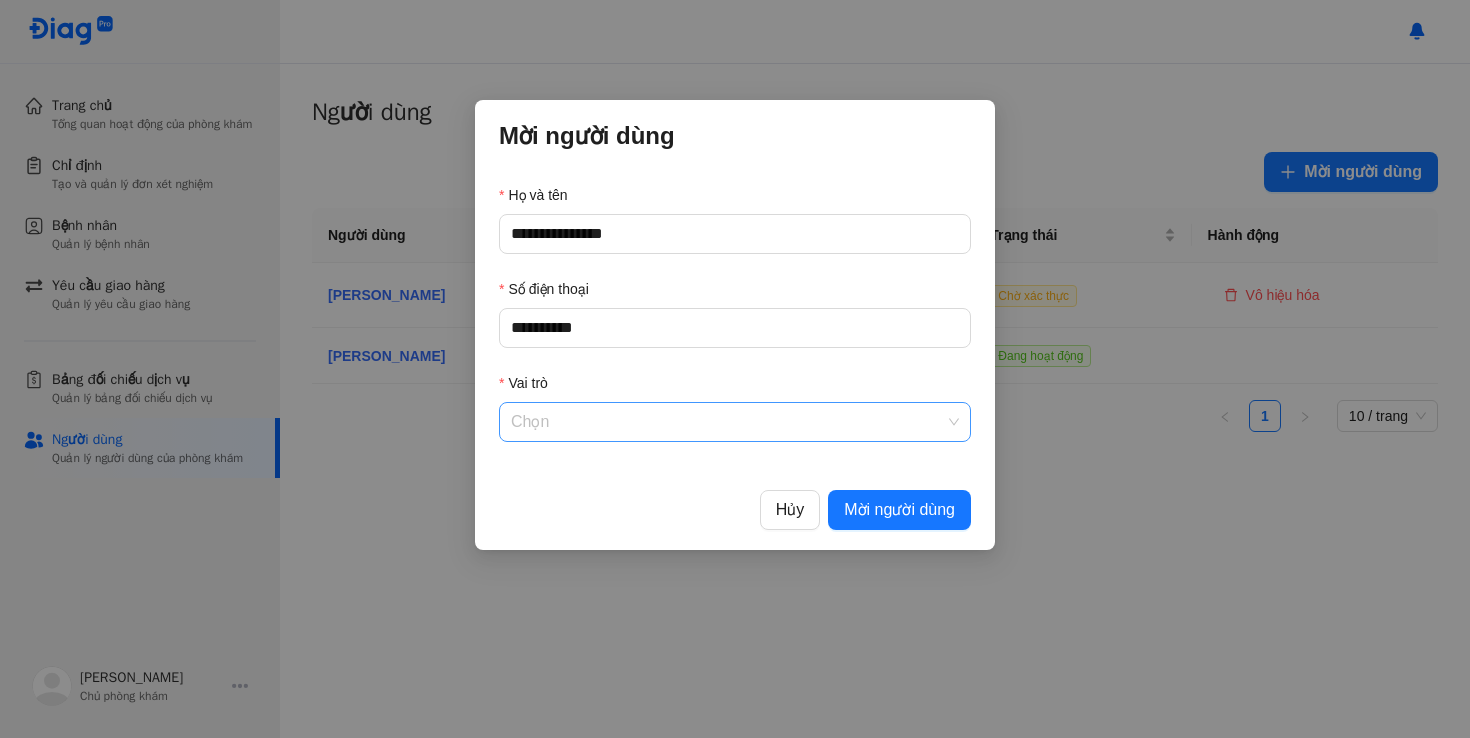 click on "Vai trò" at bounding box center [735, 422] 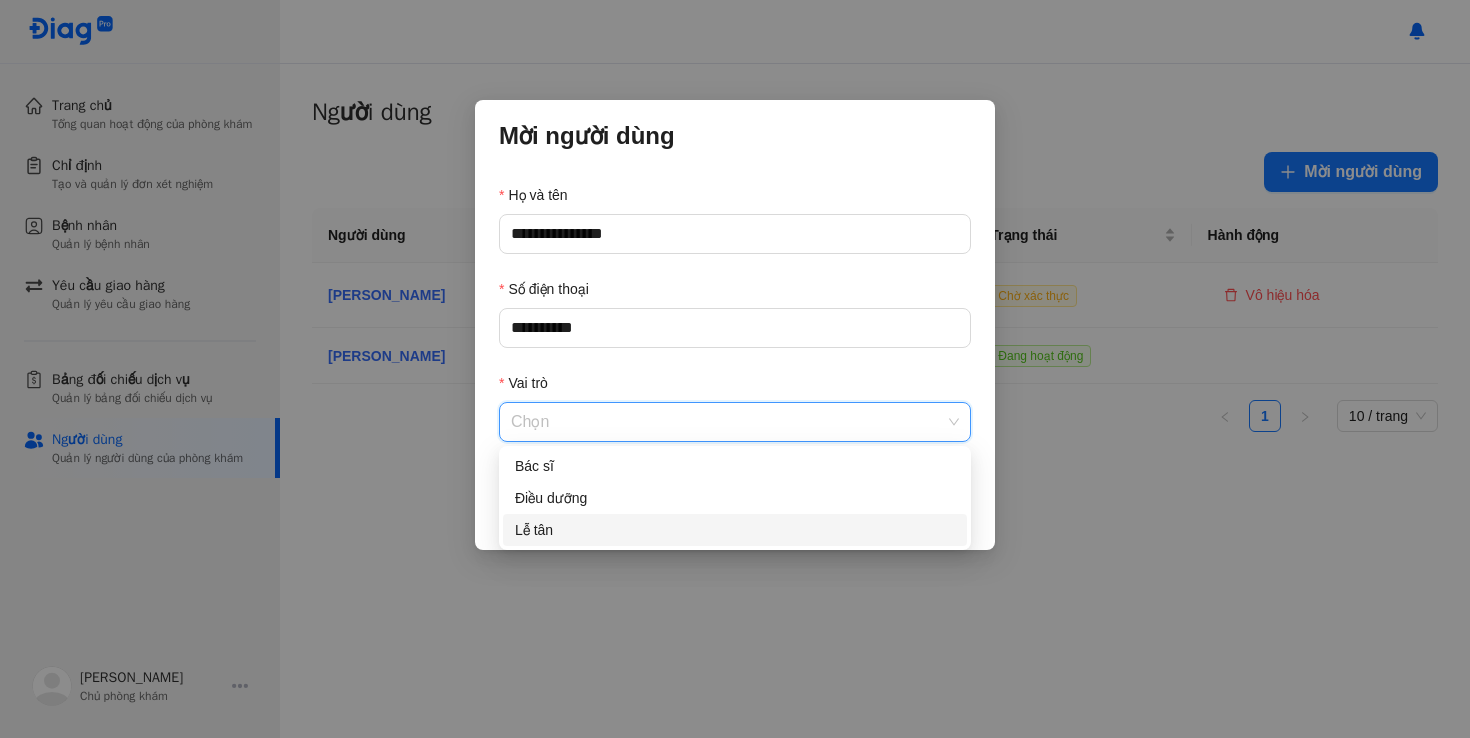 click on "Lễ tân" at bounding box center [735, 530] 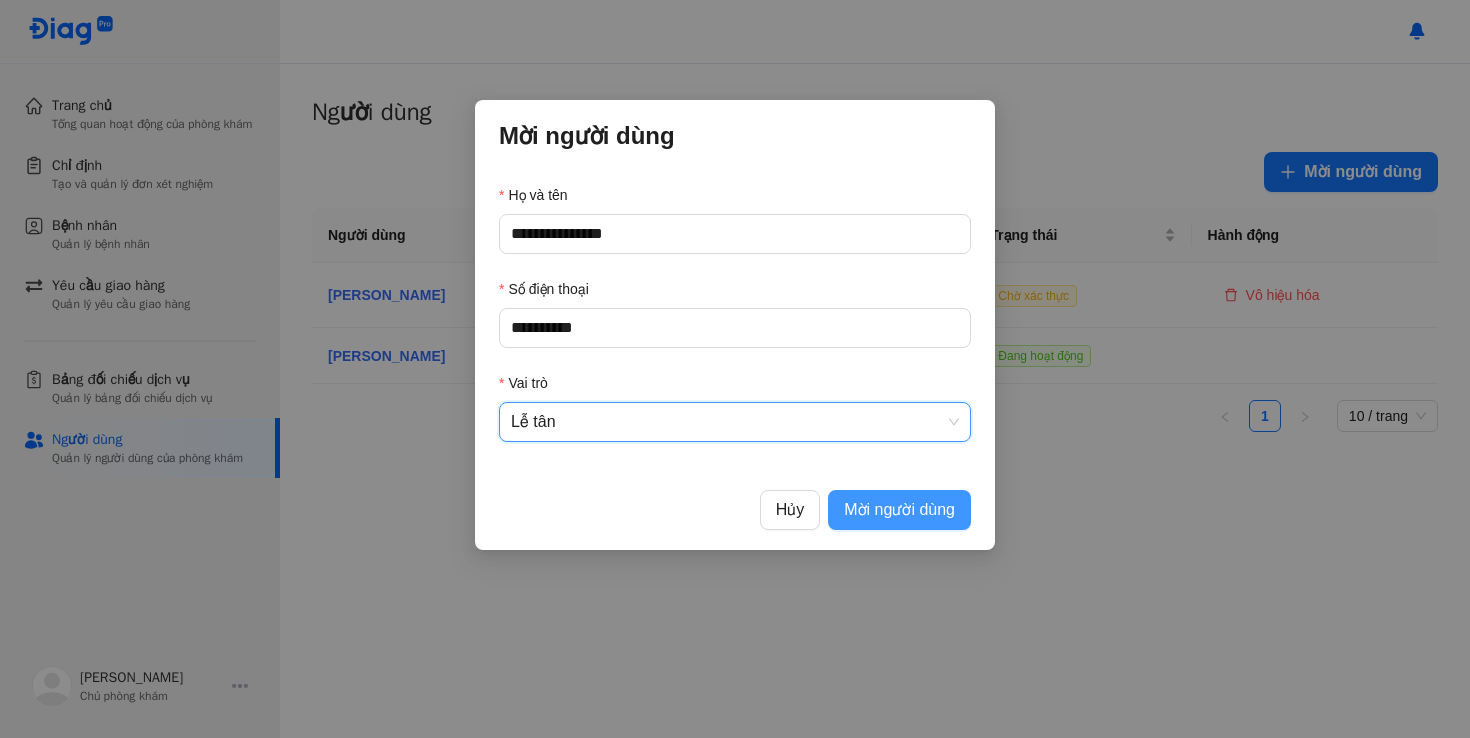 click on "Mời người dùng" 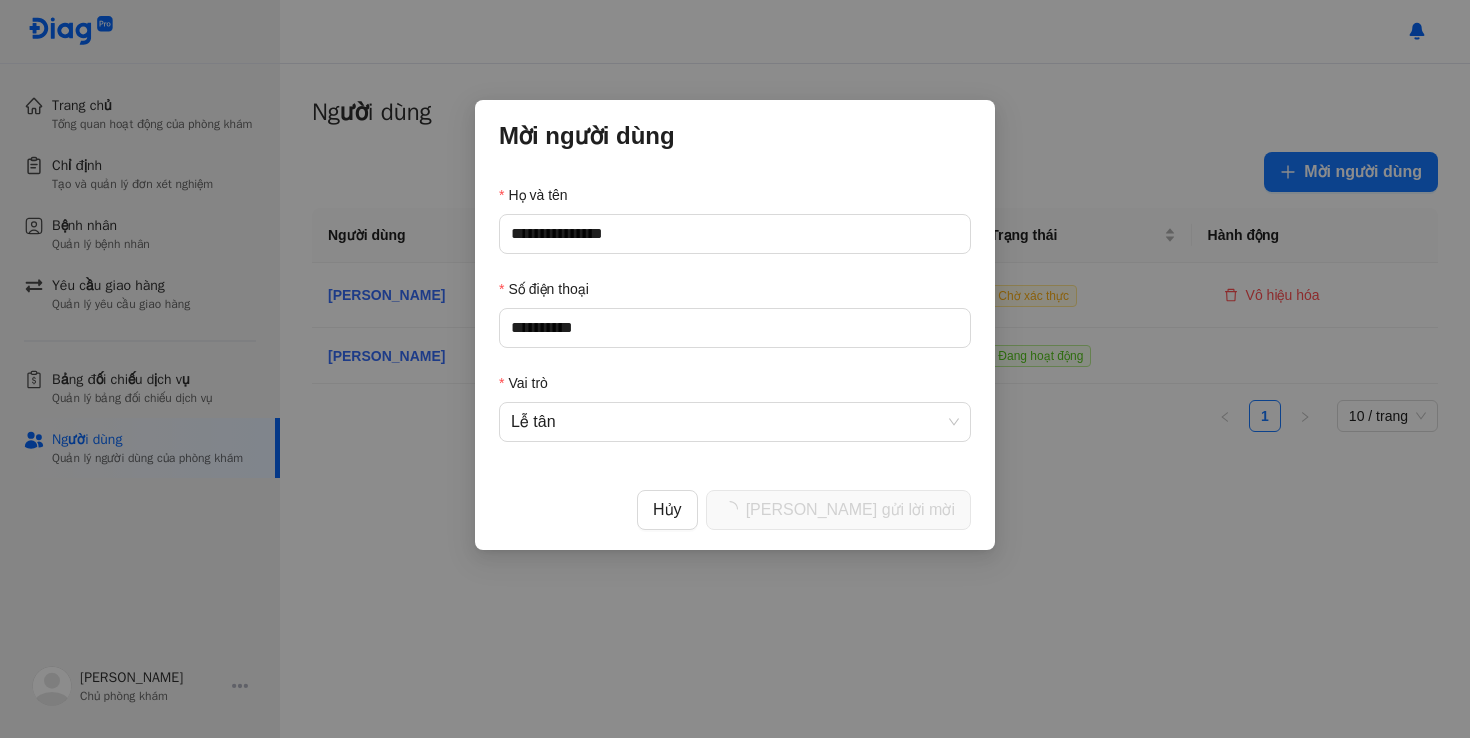 type 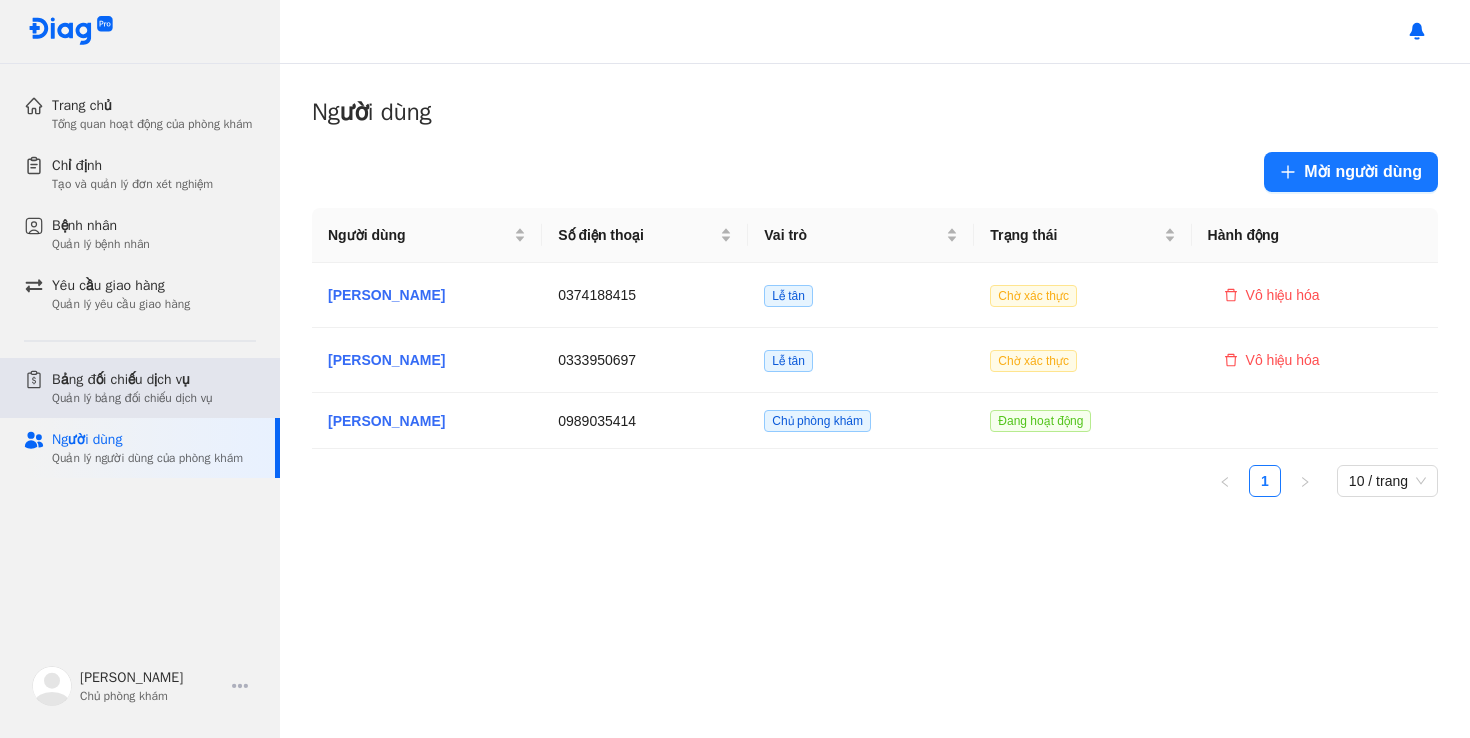 click on "Bảng đối chiếu dịch vụ" at bounding box center (132, 380) 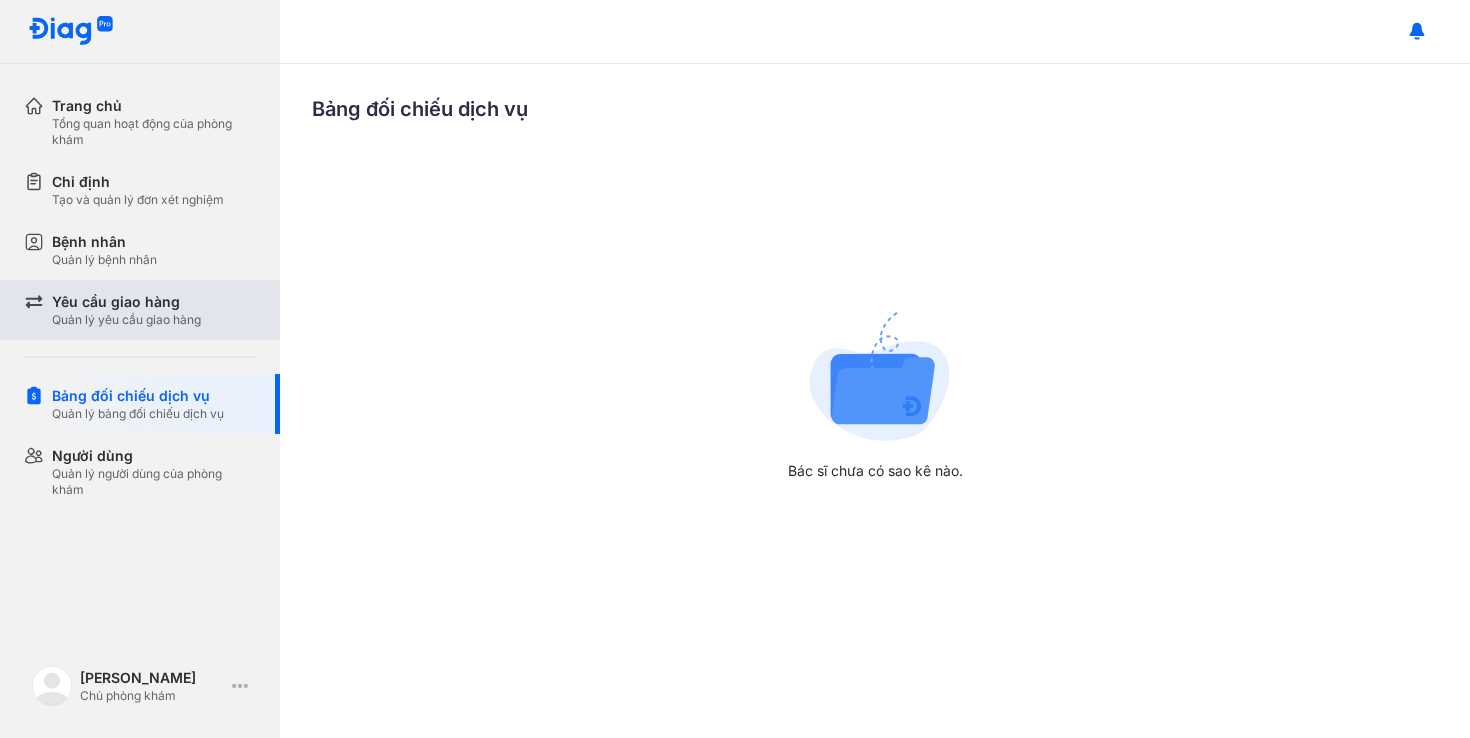 click on "Yêu cầu giao hàng" at bounding box center [126, 302] 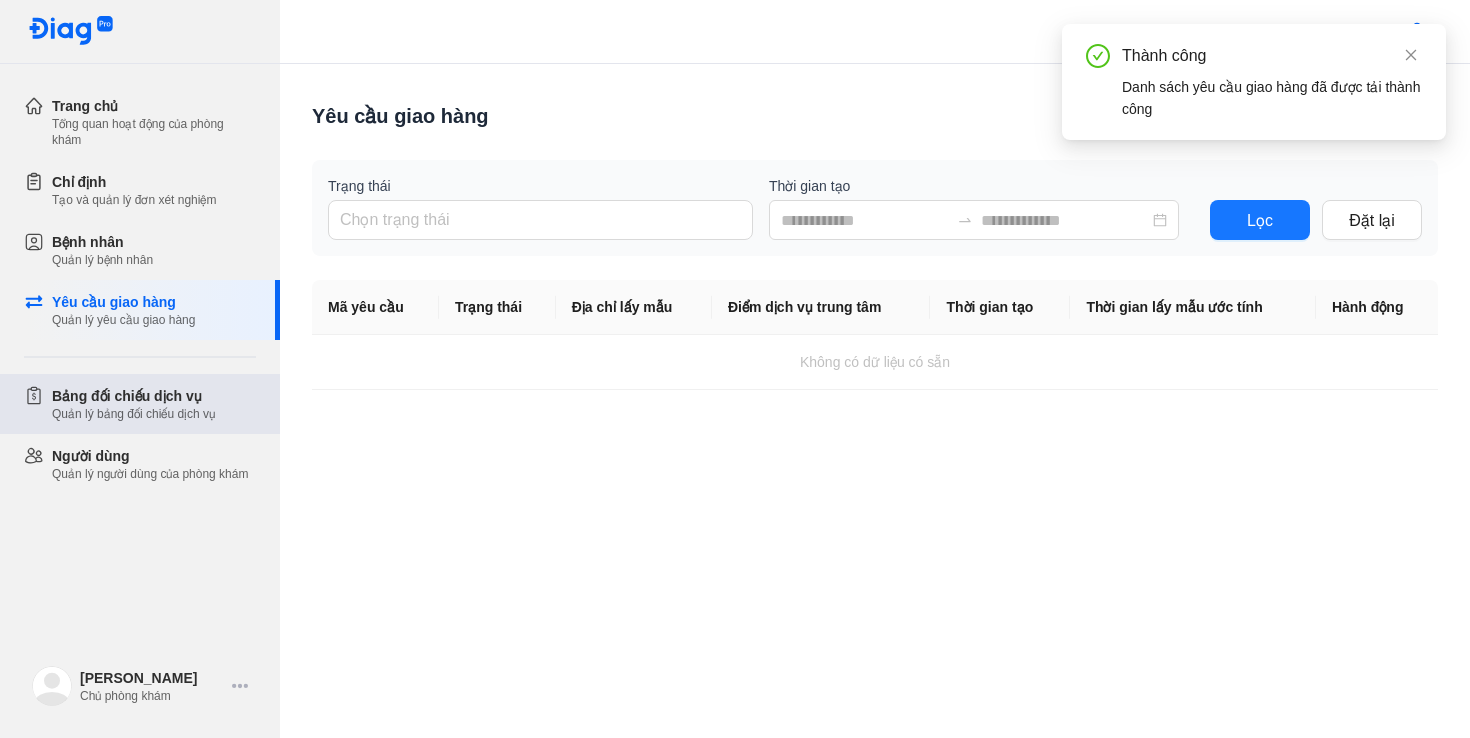 click on "Bảng đối chiếu dịch vụ" at bounding box center (133, 396) 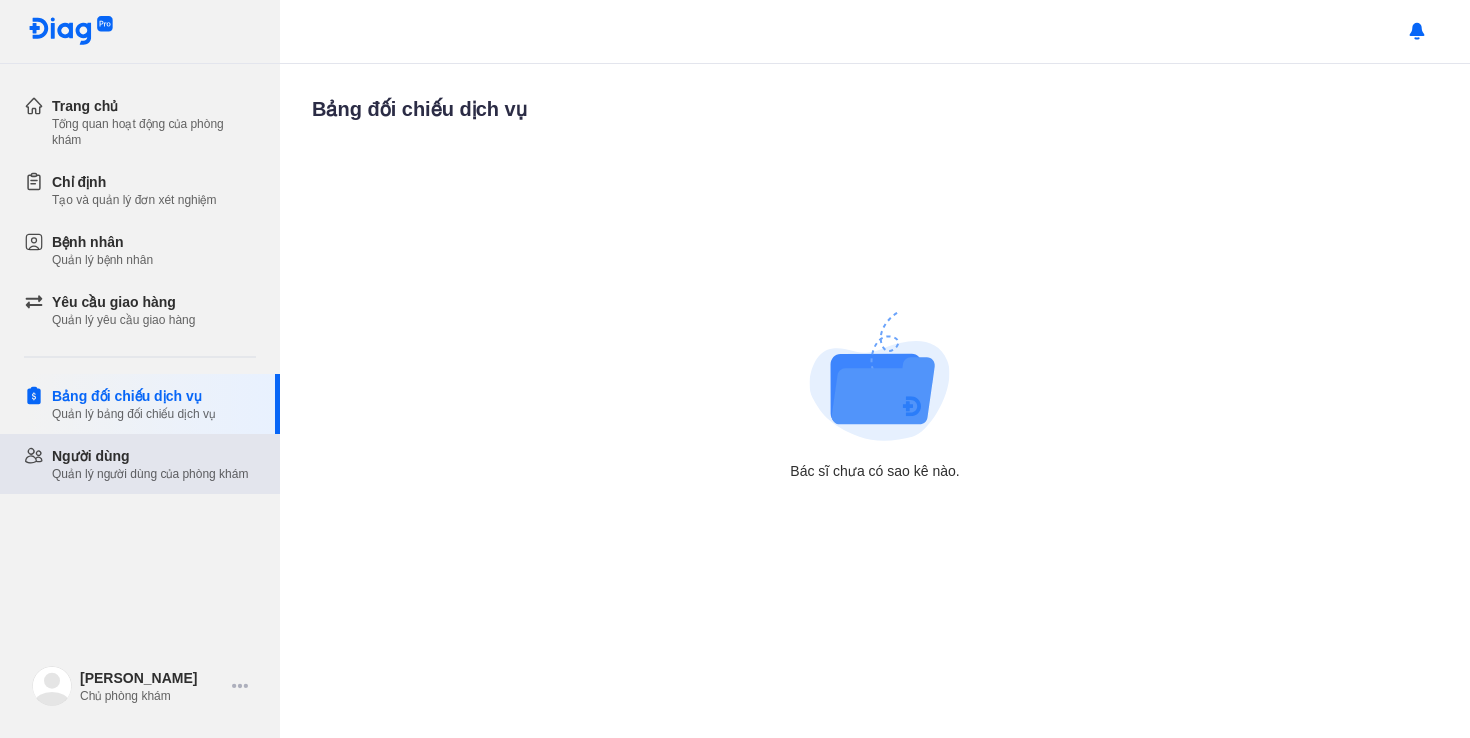 click on "Người dùng" at bounding box center (150, 456) 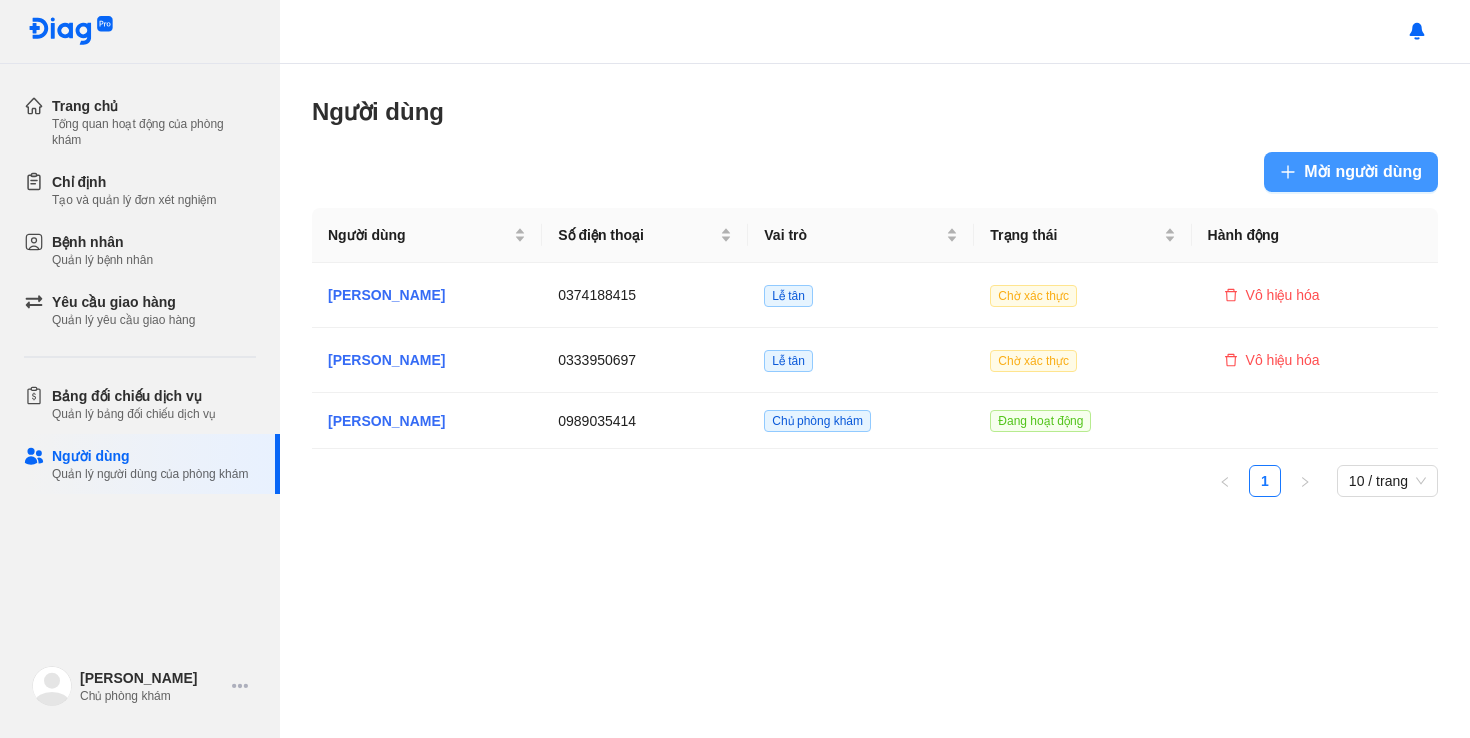 click on "Mời người dùng" 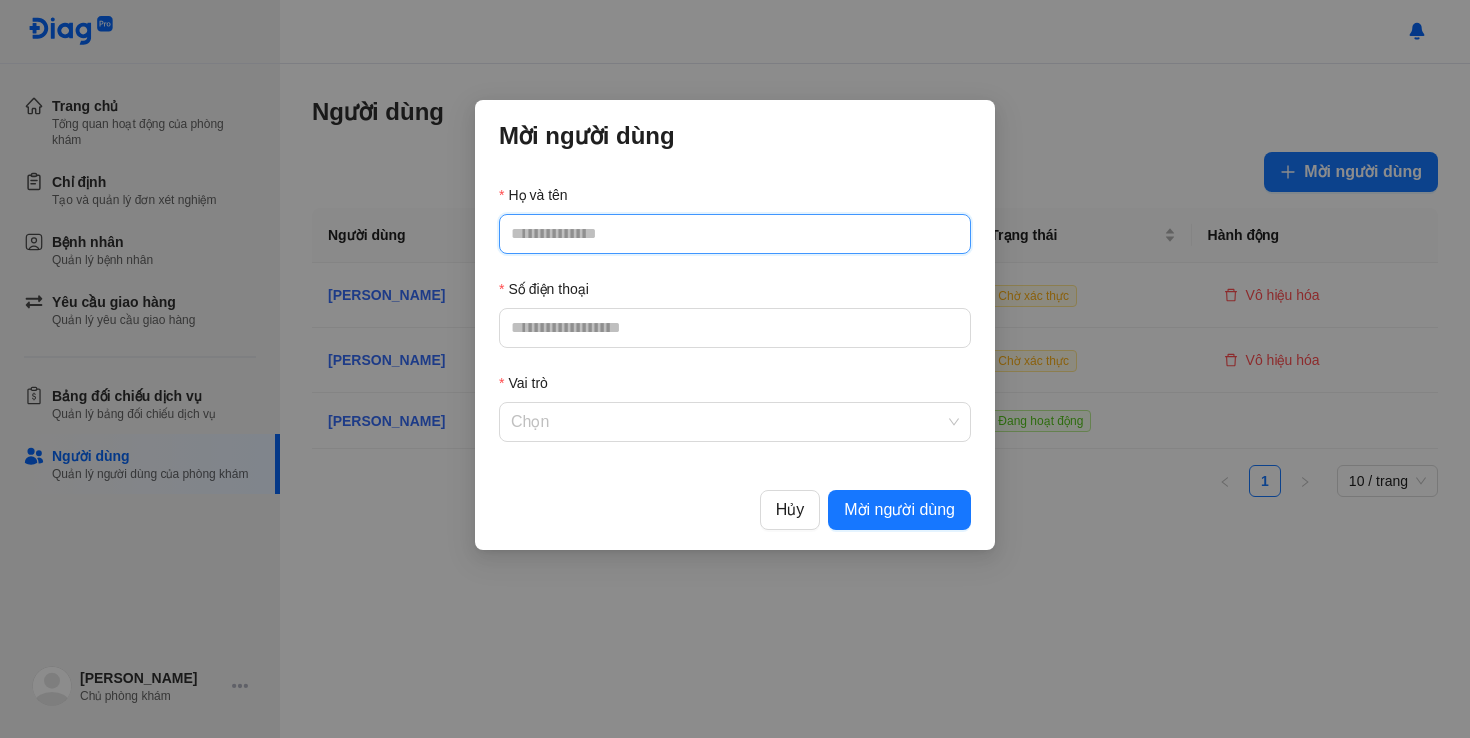 click on "Họ và tên" 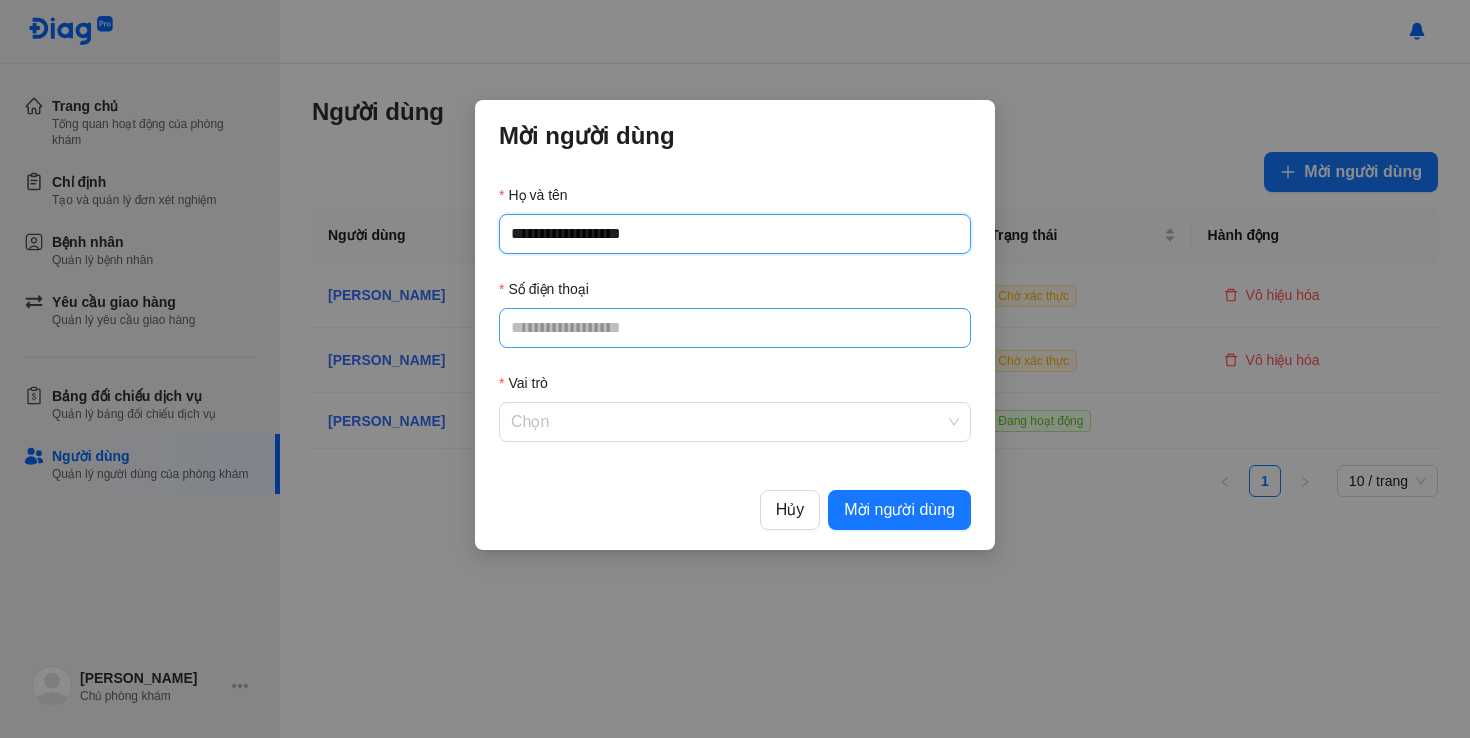 type on "**********" 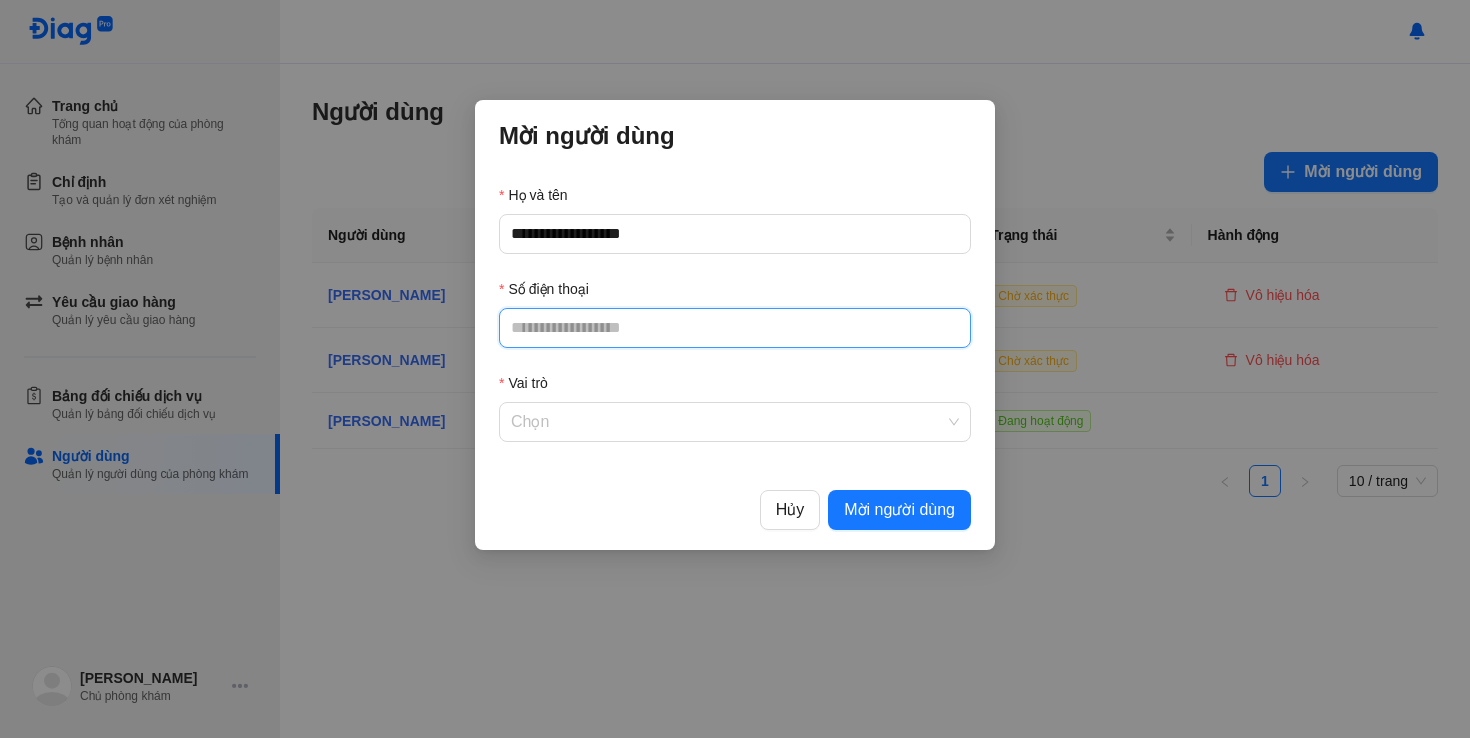 click on "Số điện thoại" 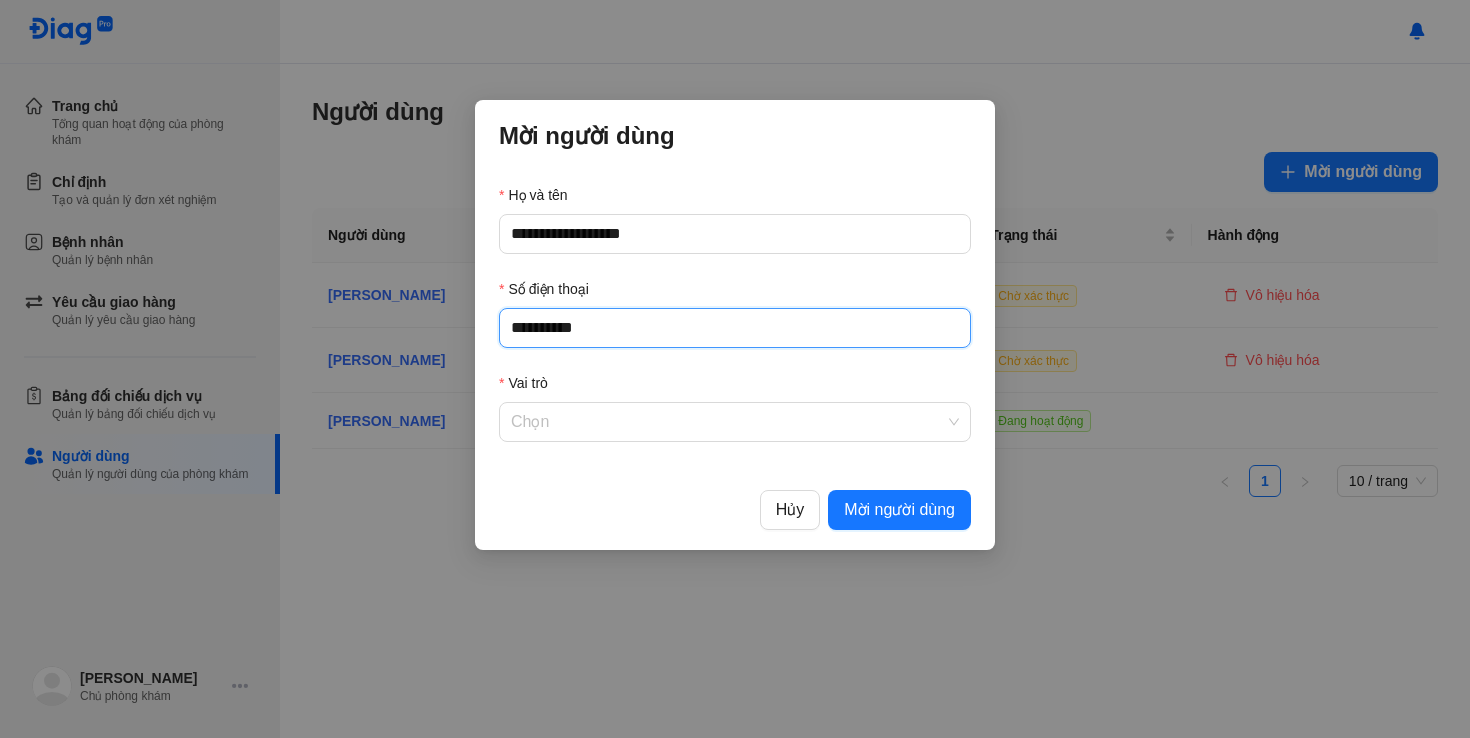 type on "**********" 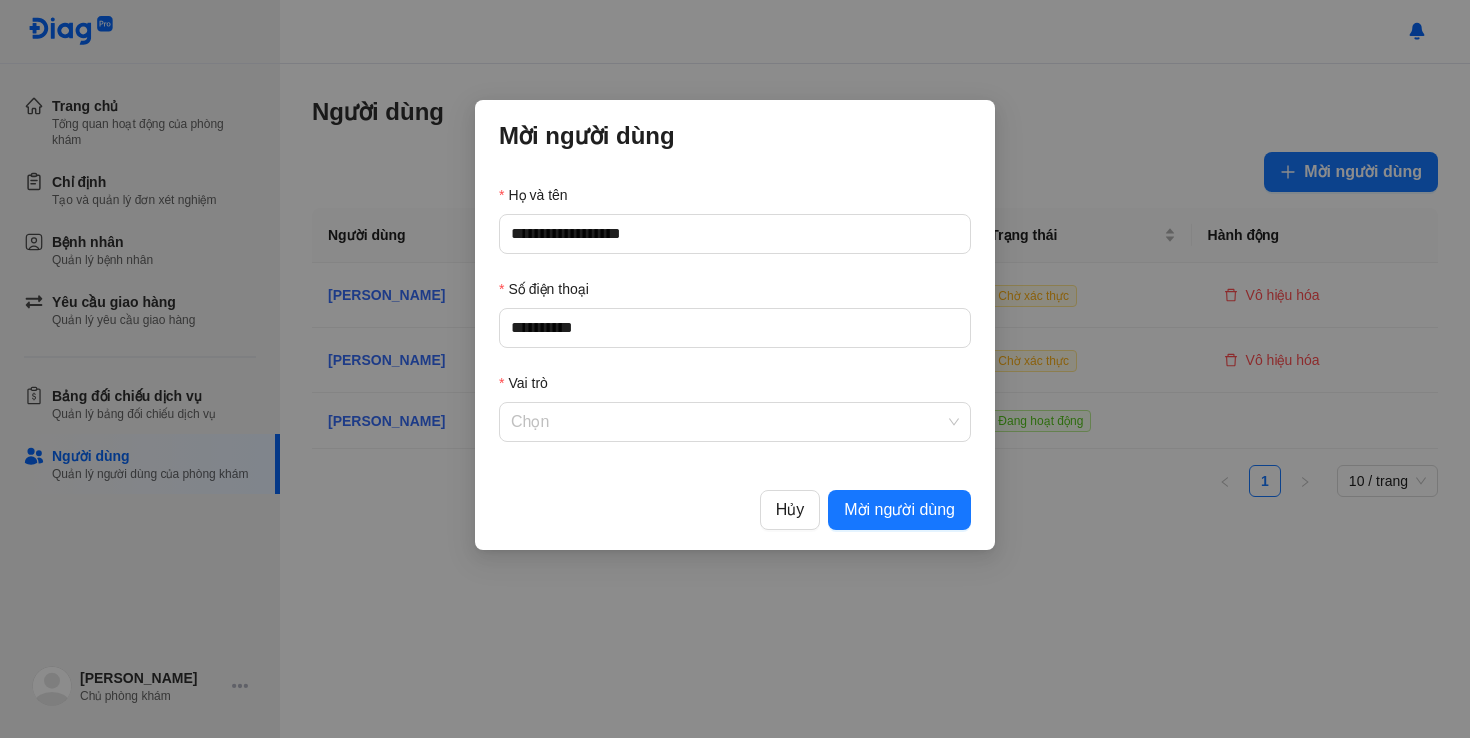 click on "**********" 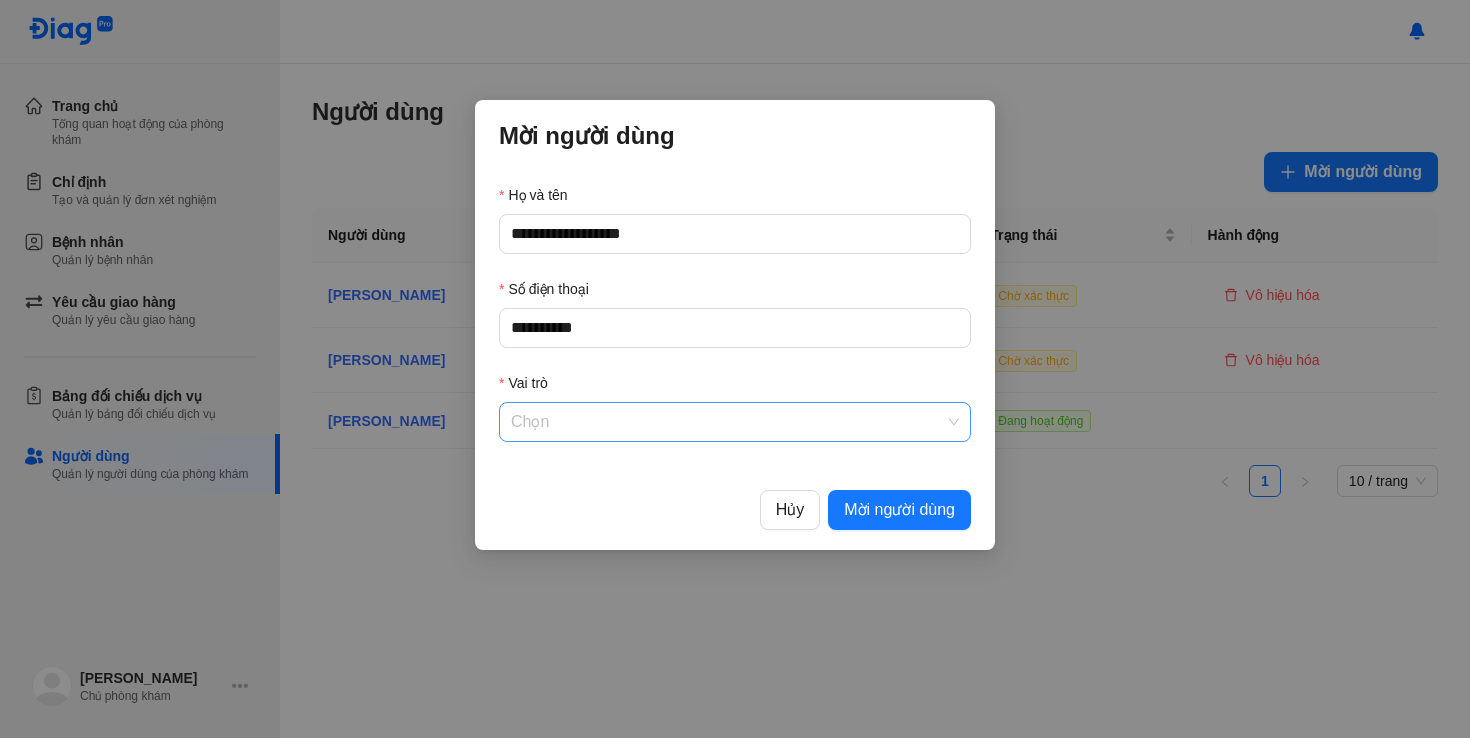 click on "Vai trò" at bounding box center (735, 422) 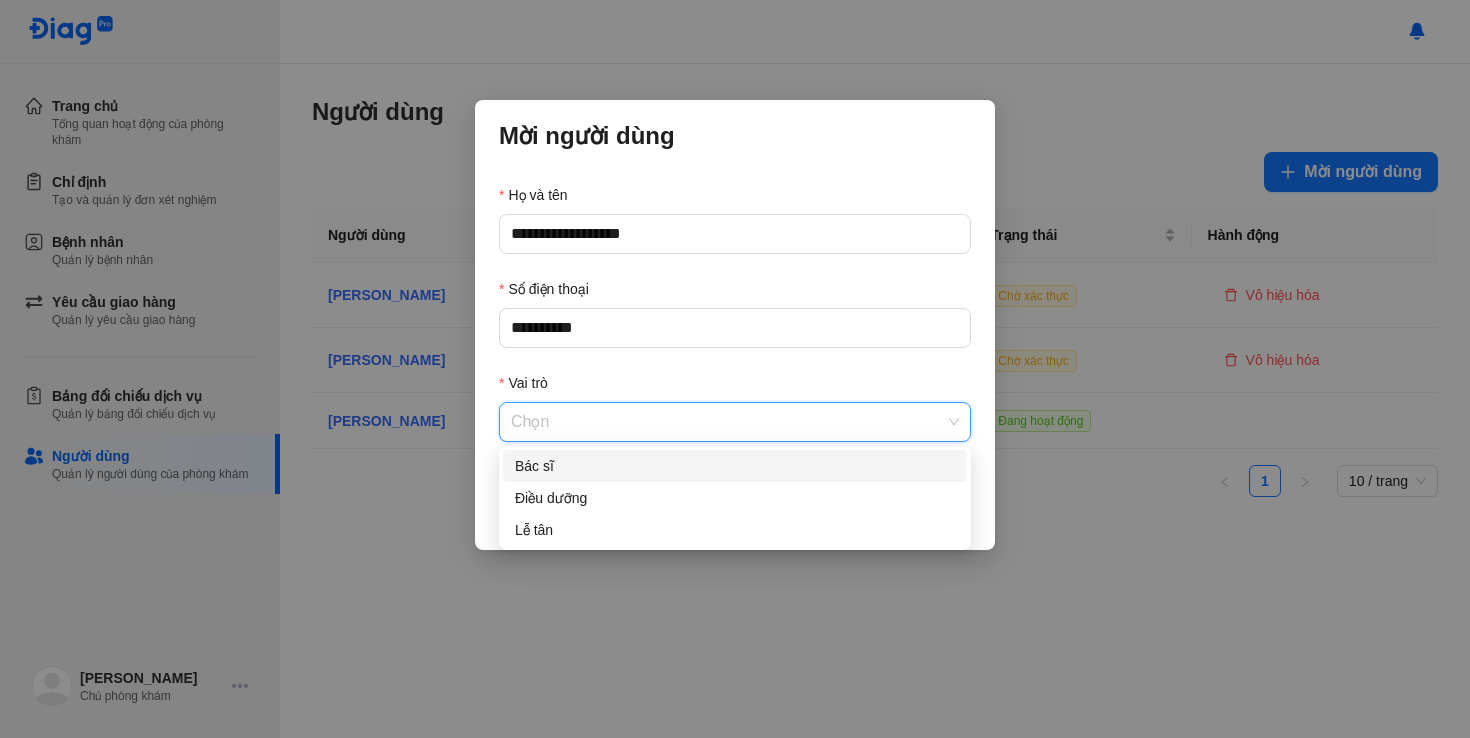 click on "Bác sĩ" at bounding box center (735, 466) 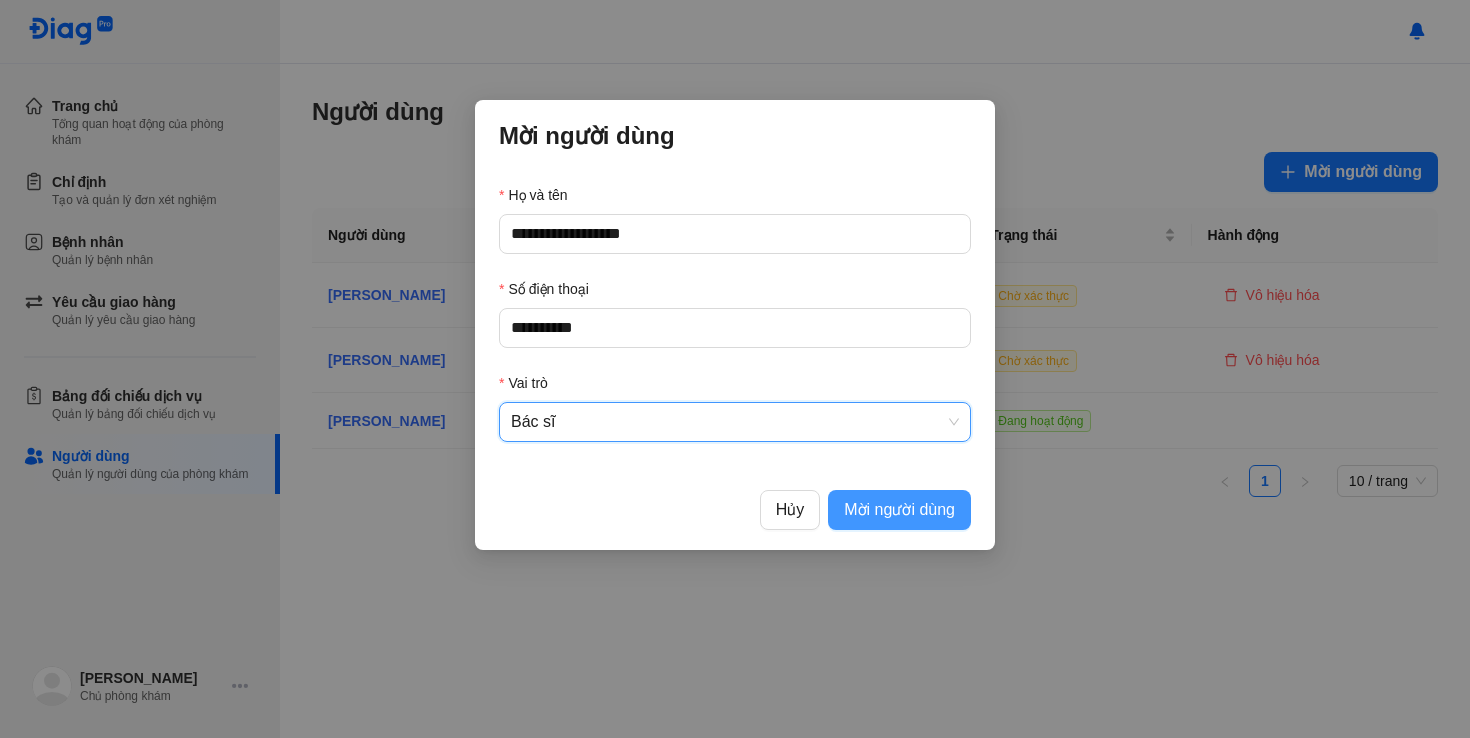 click on "Mời người dùng" 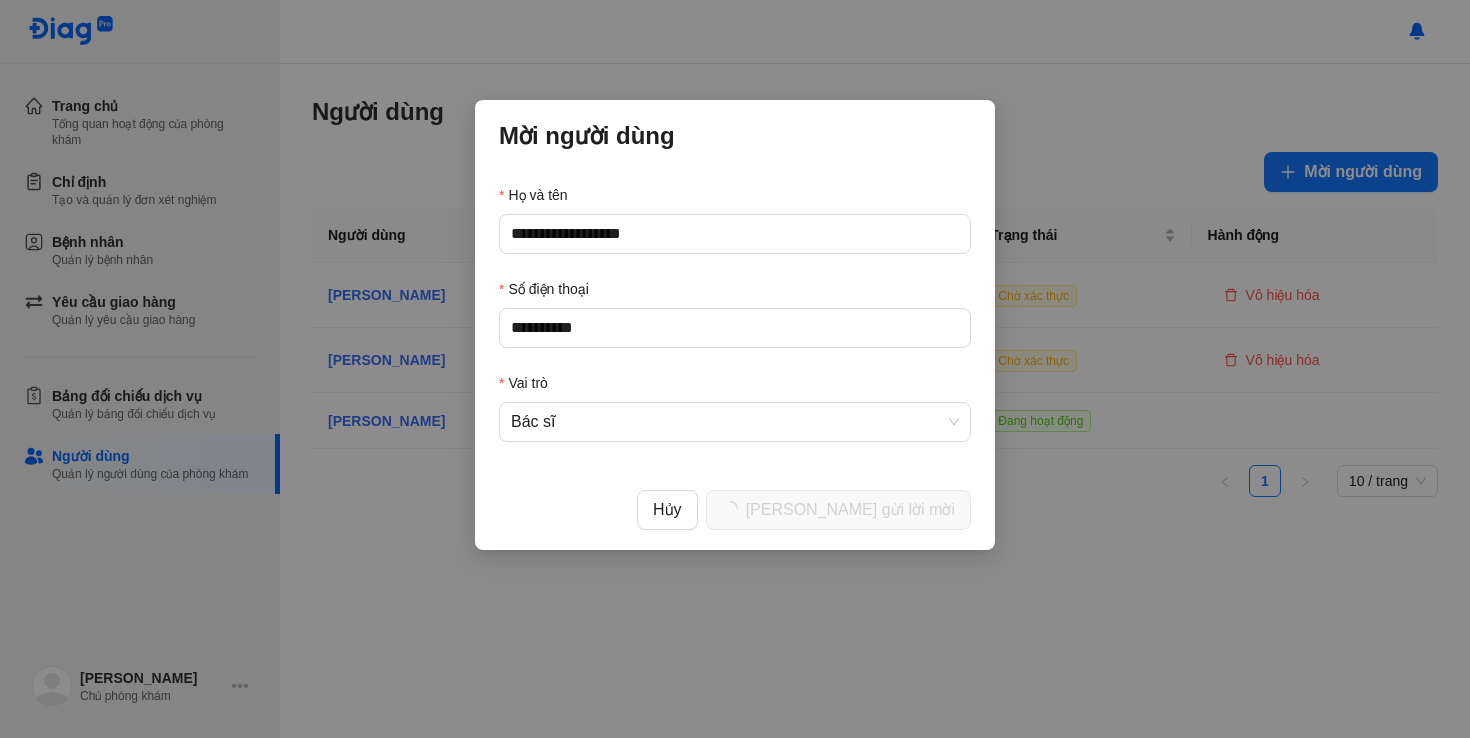 type 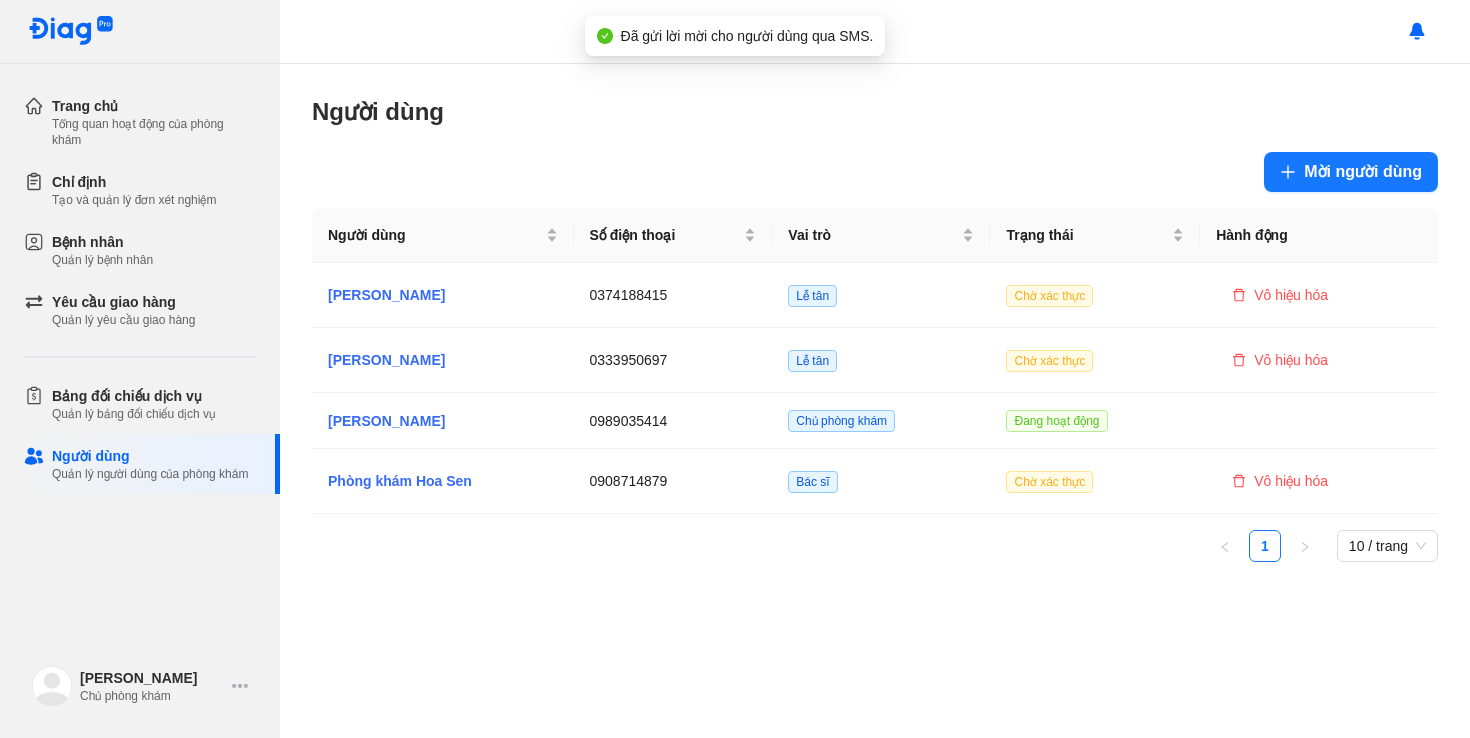 click on "Người dùng Mời người dùng Người dùng Số điện thoại Vai trò Trạng thái Hành động [PERSON_NAME] Diễm 0374188415 Lễ tân Chờ xác thực Vô hiệu hóa Lương Trường An 0333950697 Lễ tân Chờ xác thực Vô hiệu hóa [PERSON_NAME] 0989035414 Chủ phòng khám Đang hoạt động Phòng khám Hoa Sen 0908714879 Bác sĩ Chờ xác thực Vô hiệu hóa 1 10 / trang" 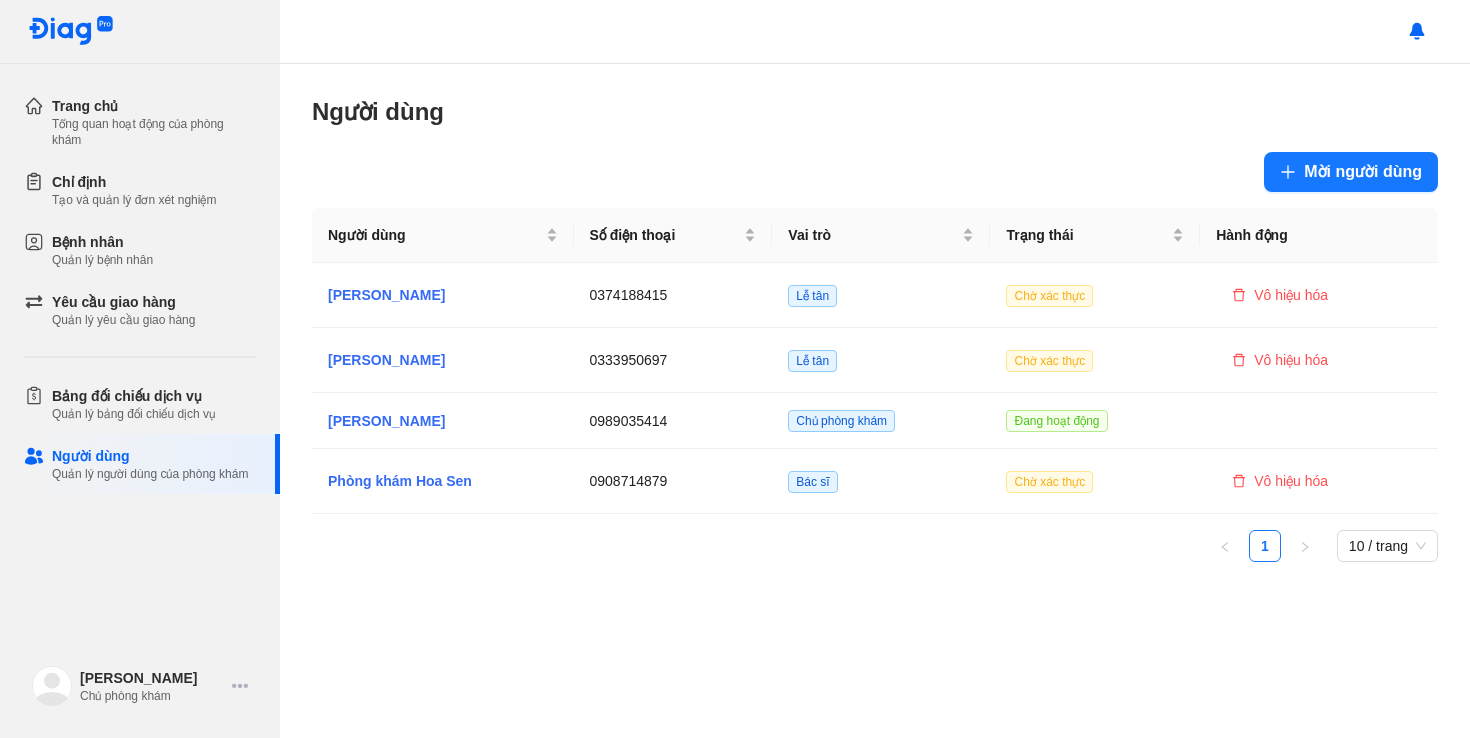 click on "Người dùng Mời người dùng Người dùng Số điện thoại Vai trò Trạng thái Hành động [PERSON_NAME] Diễm 0374188415 Lễ tân Chờ xác thực Vô hiệu hóa Lương Trường An 0333950697 Lễ tân Chờ xác thực Vô hiệu hóa [PERSON_NAME] 0989035414 Chủ phòng khám Đang hoạt động Phòng khám Hoa Sen 0908714879 Bác sĩ Chờ xác thực Vô hiệu hóa 1 10 / trang" 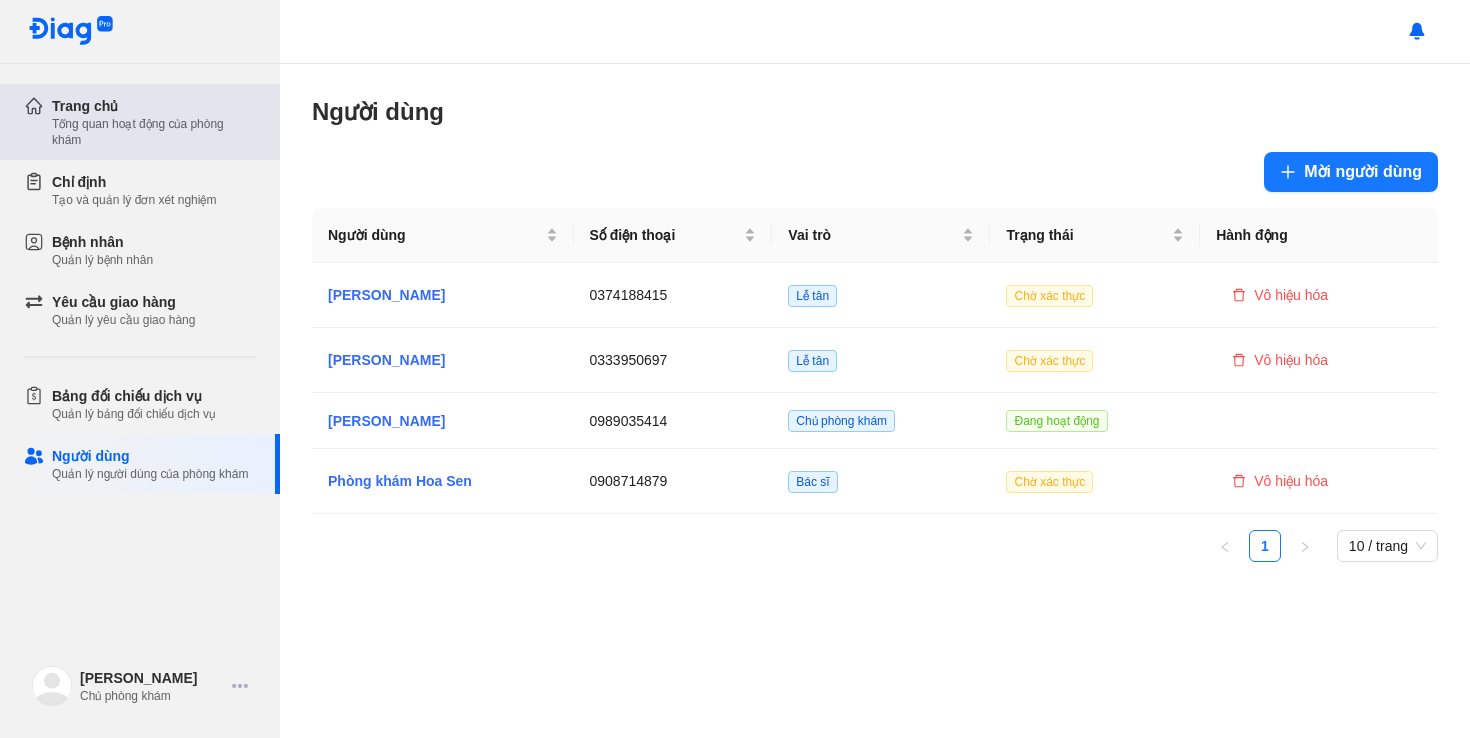 click on "Tổng quan hoạt động của phòng khám" at bounding box center (154, 132) 